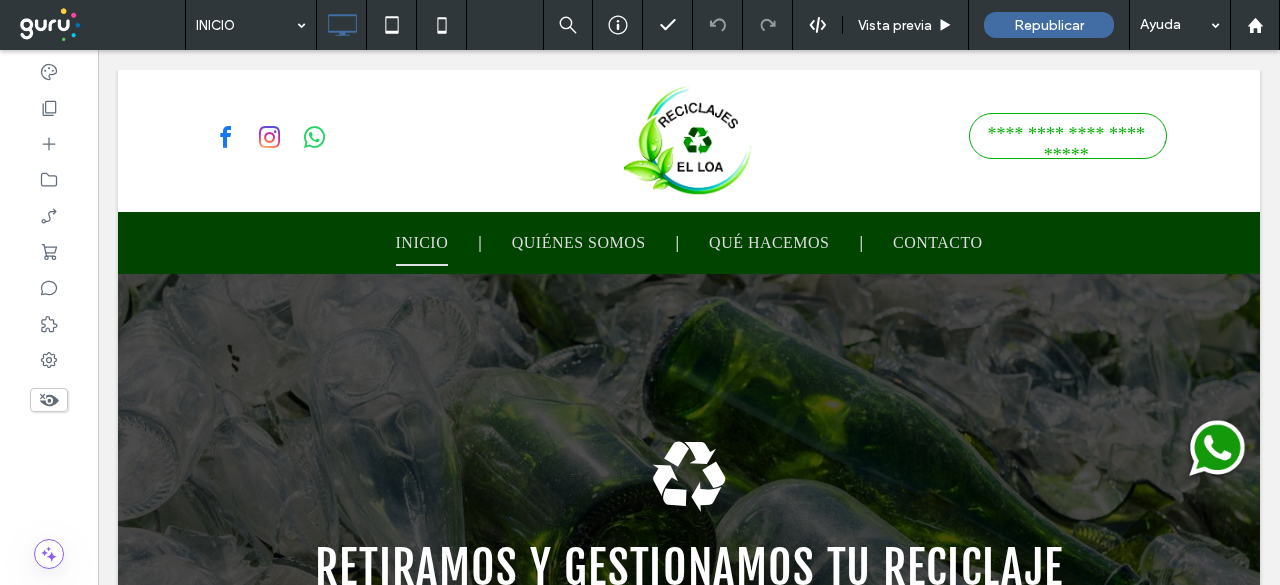 scroll, scrollTop: 0, scrollLeft: 0, axis: both 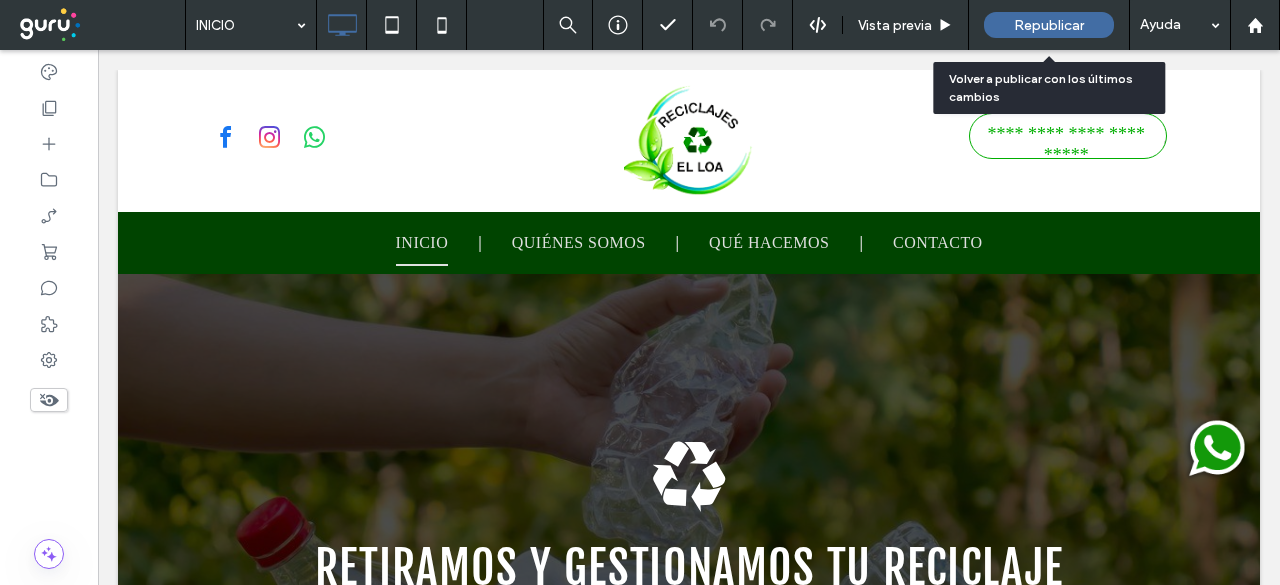 click on "Republicar" at bounding box center (1049, 25) 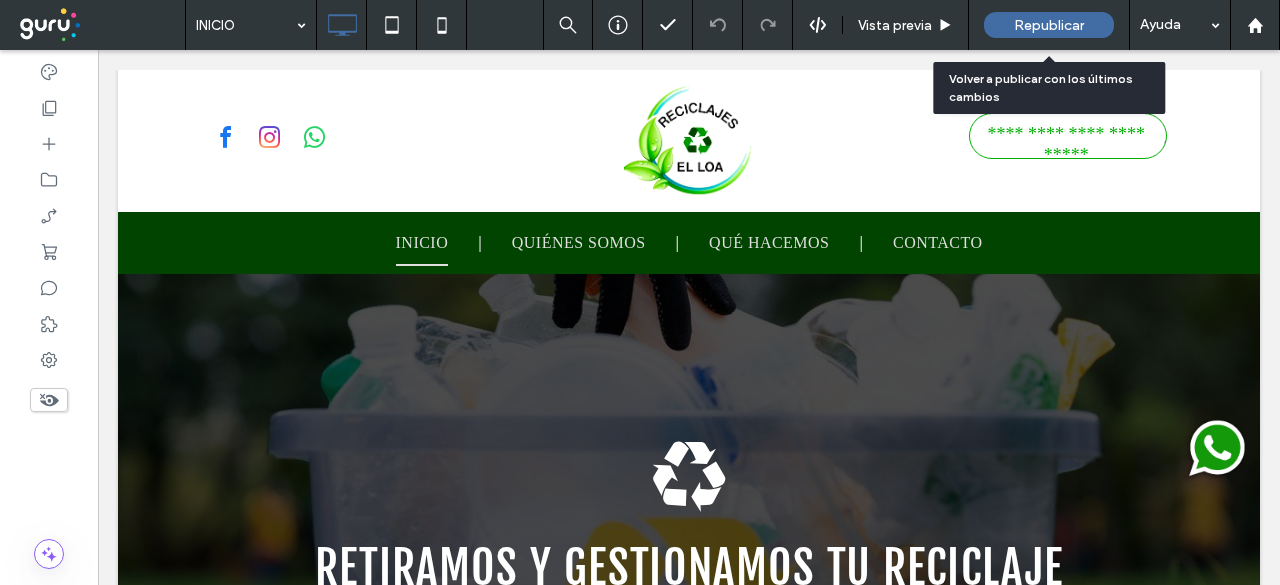 click on "Republicar" at bounding box center [1049, 25] 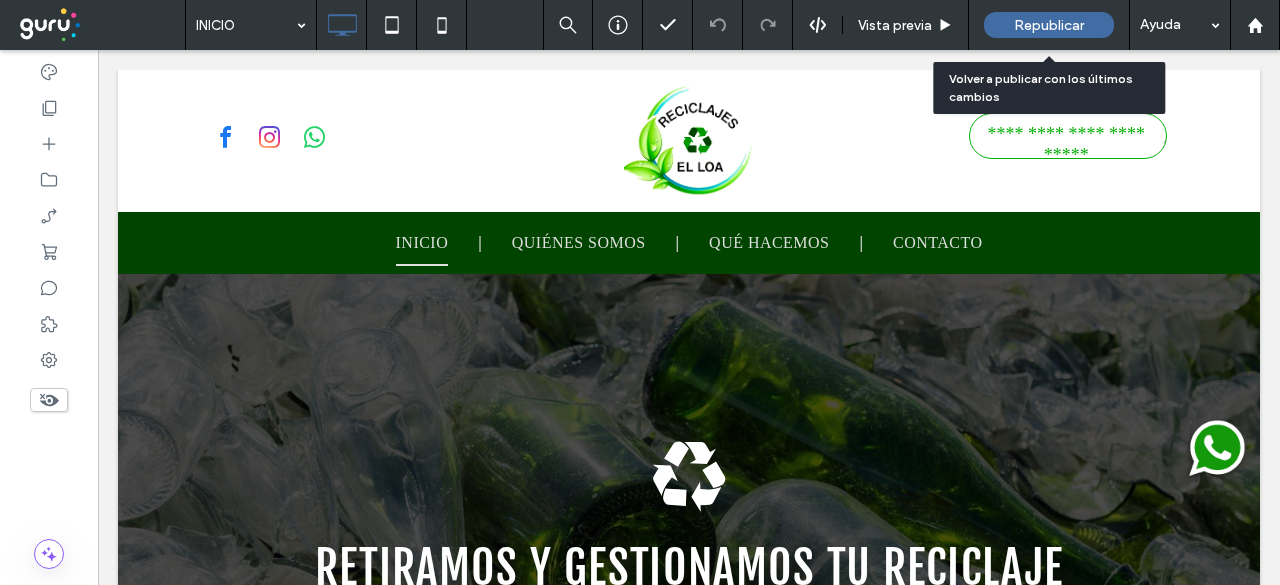 click on "Republicar" at bounding box center [1049, 25] 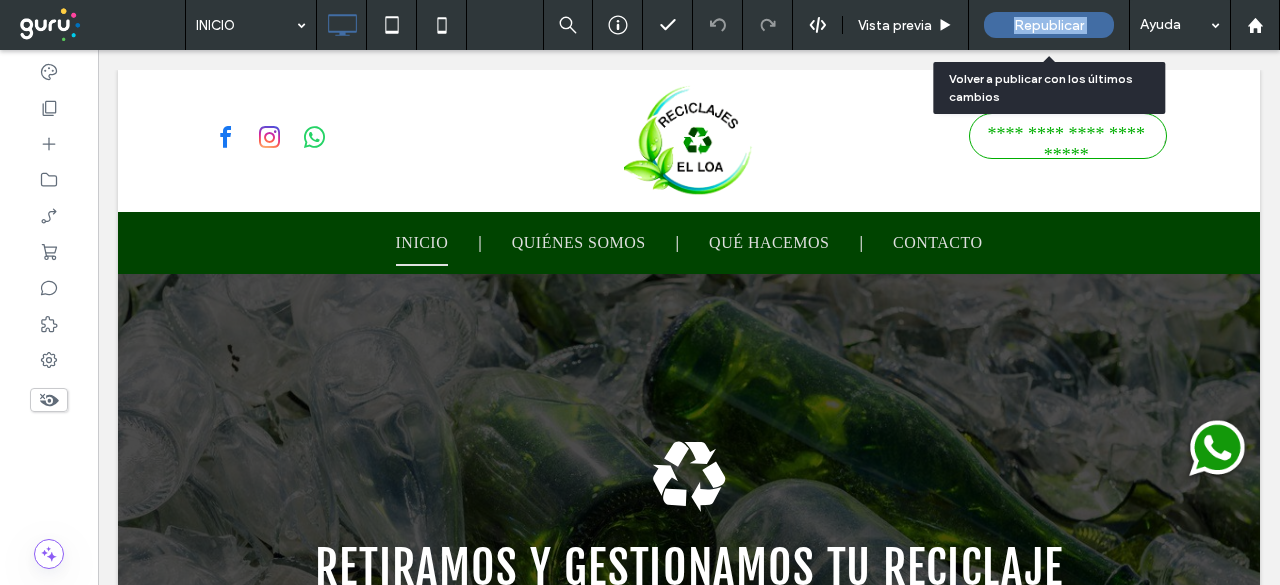 click on "Republicar" at bounding box center (1049, 25) 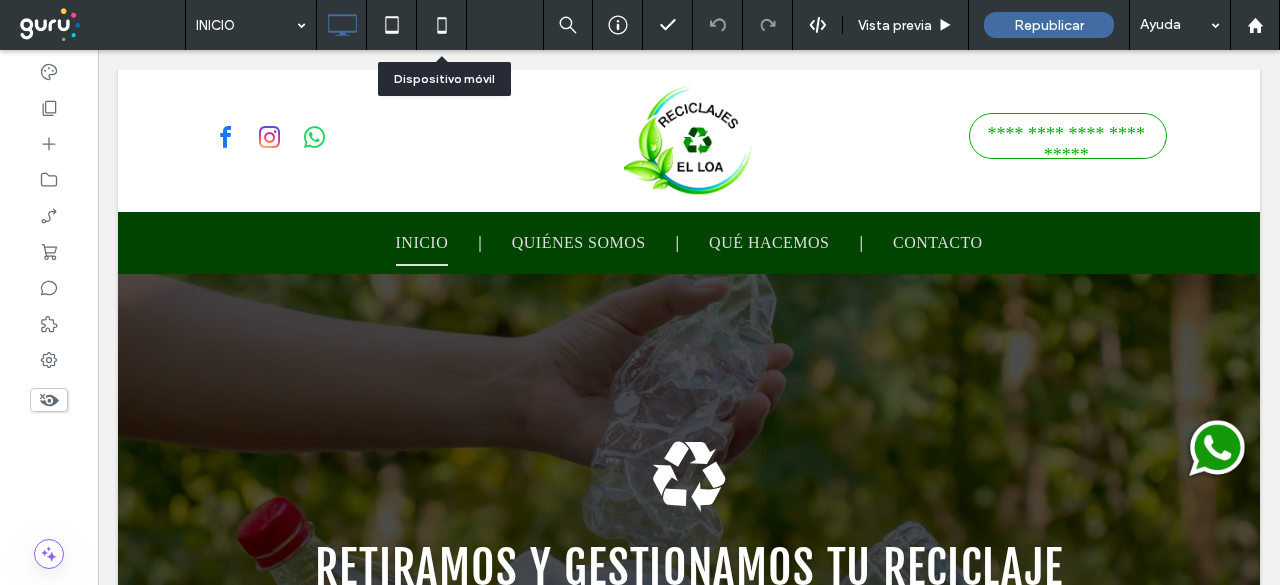 click 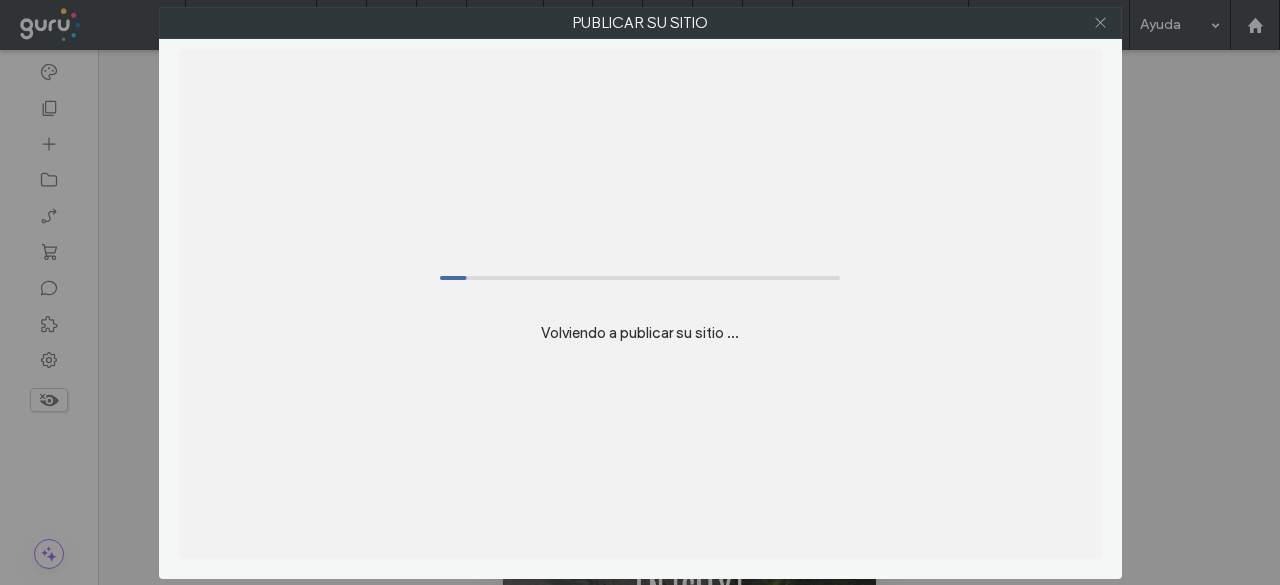 scroll, scrollTop: 0, scrollLeft: 0, axis: both 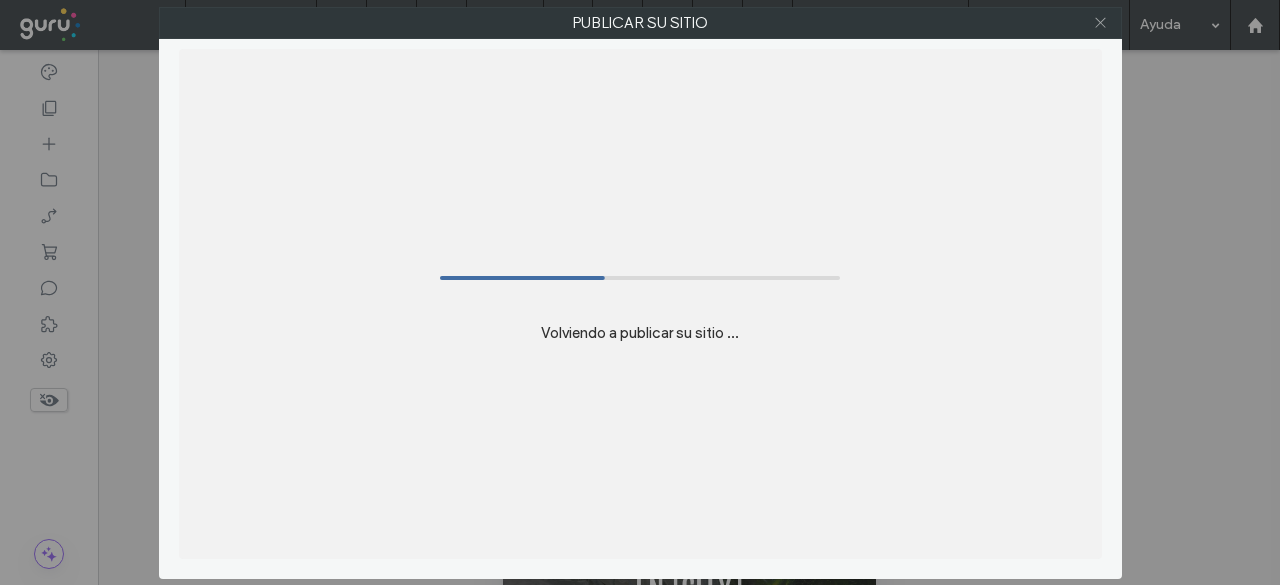click 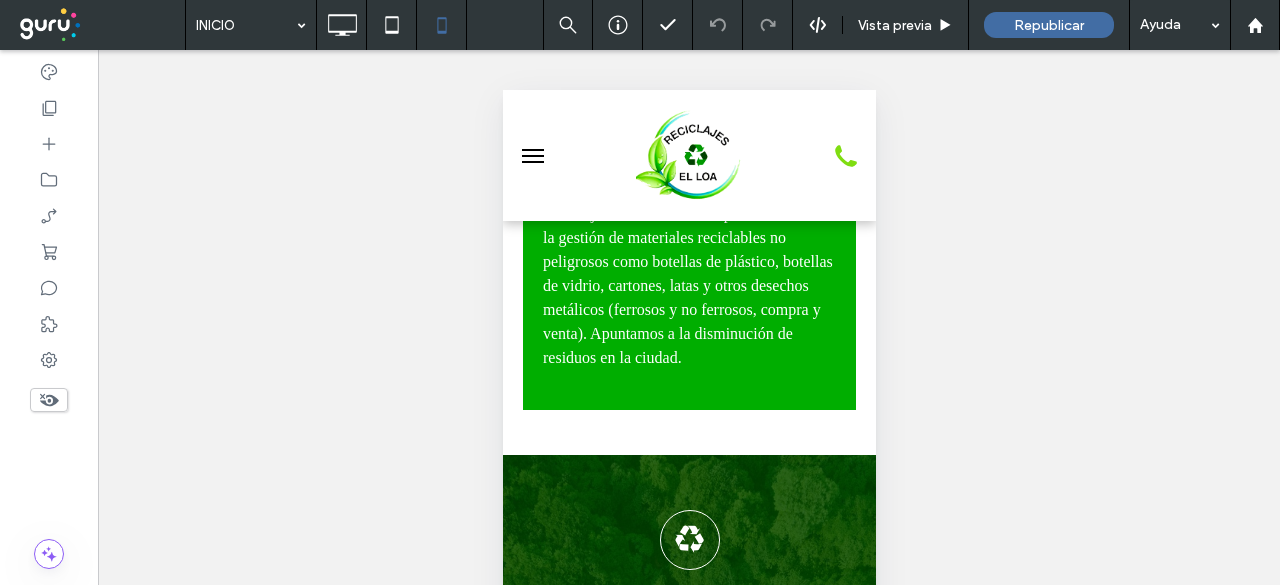 scroll, scrollTop: 827, scrollLeft: 0, axis: vertical 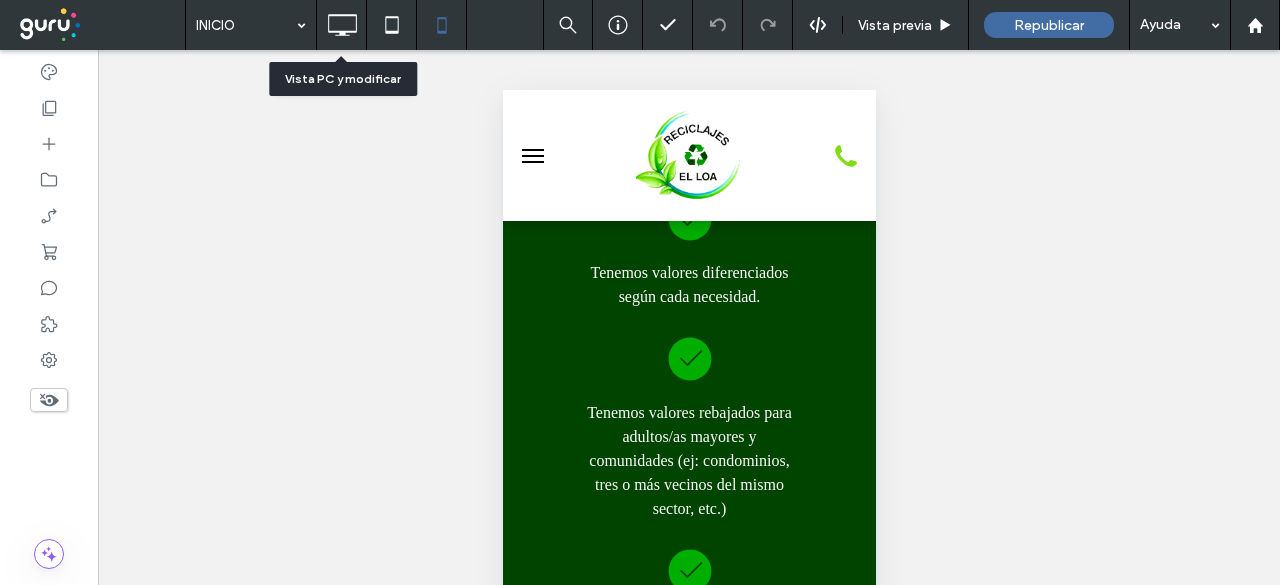 click 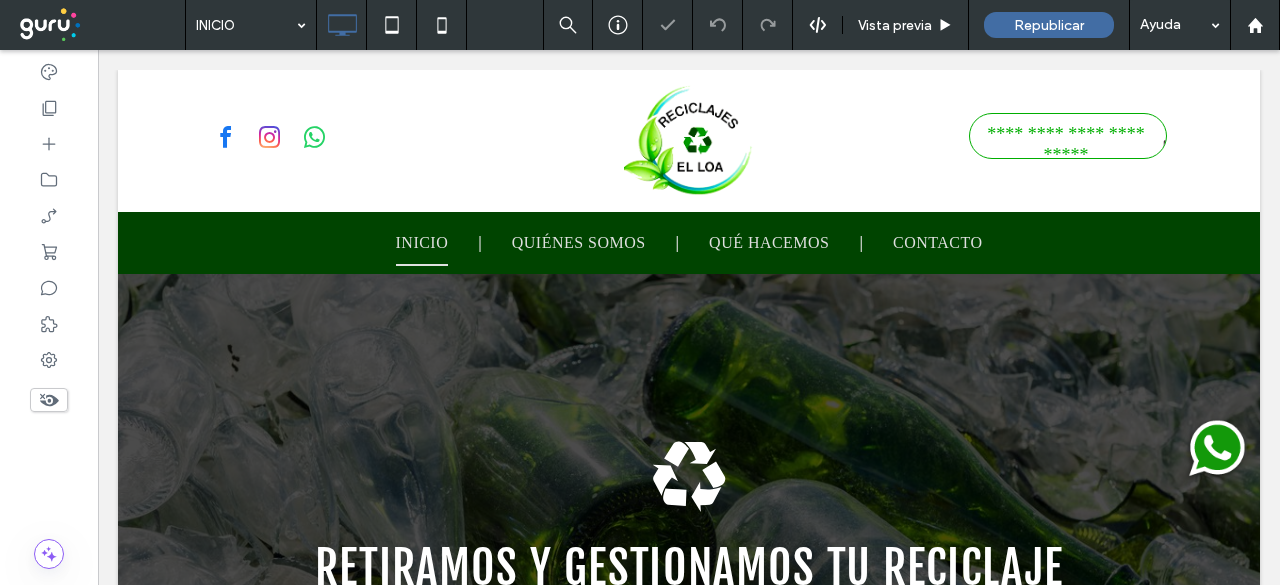 scroll, scrollTop: 0, scrollLeft: 0, axis: both 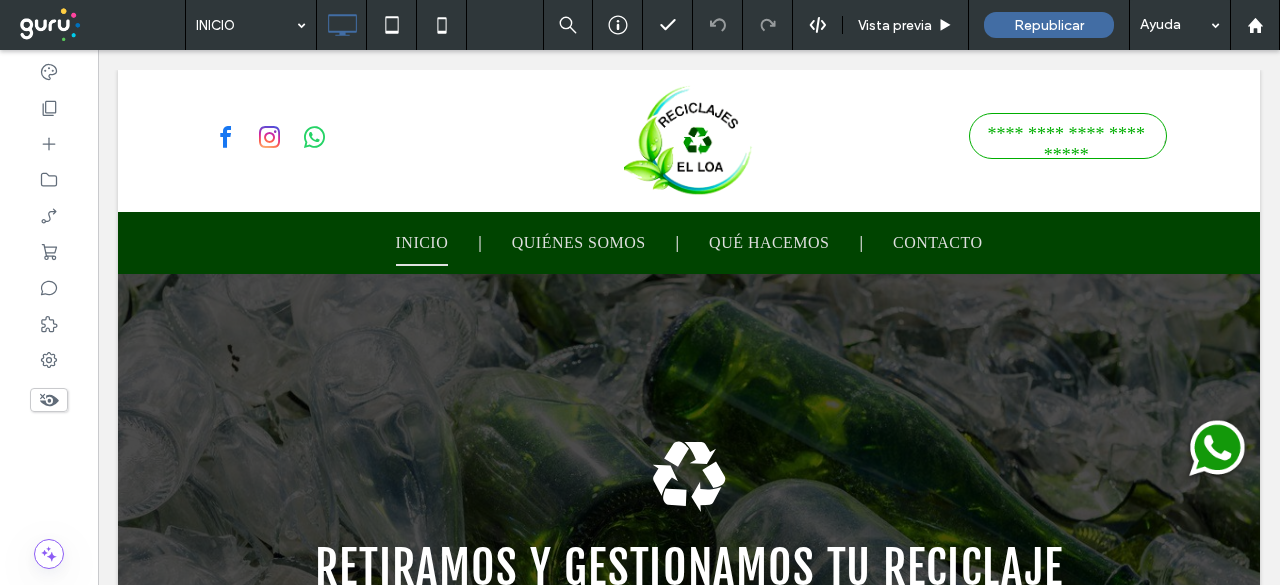 click at bounding box center [1215, 450] 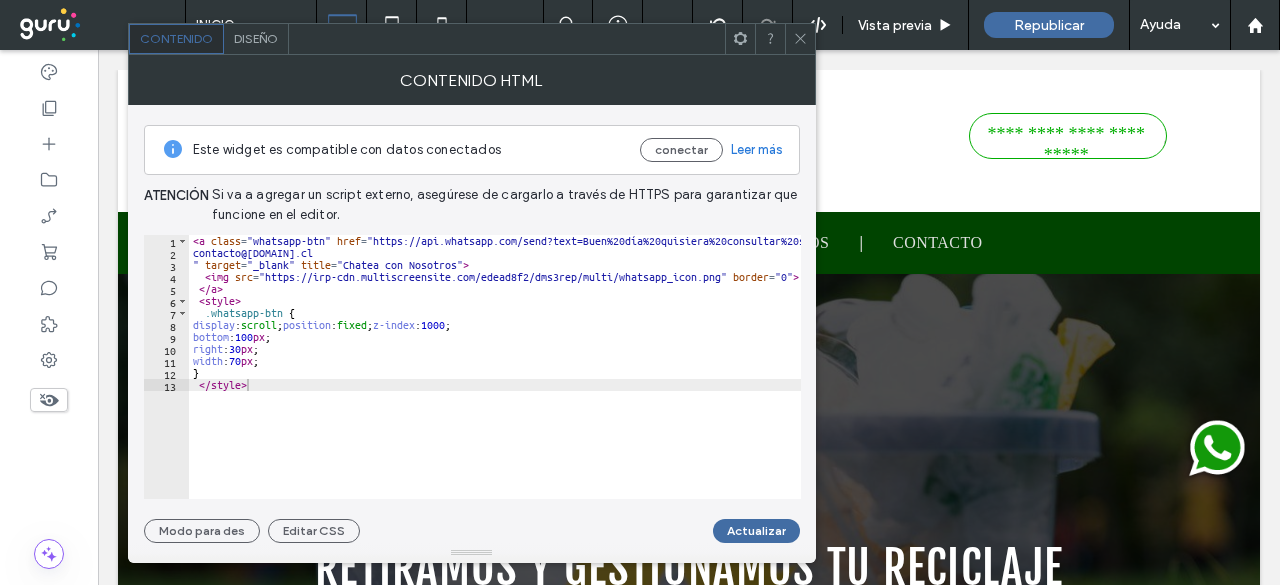 click on "< a   class = "whatsapp-btn"   href = "https://api.whatsapp.com/send?text=Buen%20día%20quisiera%20consultar%20sobre%20 &amp; phone=56930979091 "   target = "_blank"   title = "Chatea con Nosotros" >    < img   src = "https://irp-cdn.multiscreensite.com/edead8f2/dms3rep/multi/whatsapp_icon.png"   border = "0" >   </ a >   < style >    .whatsapp-btn   { display : scroll ;  position : fixed ;  z-index : 1000 ; bottom : 100 px ; right : 30 px ;  width : 70 px ; }   </ style >" at bounding box center (535, 372) 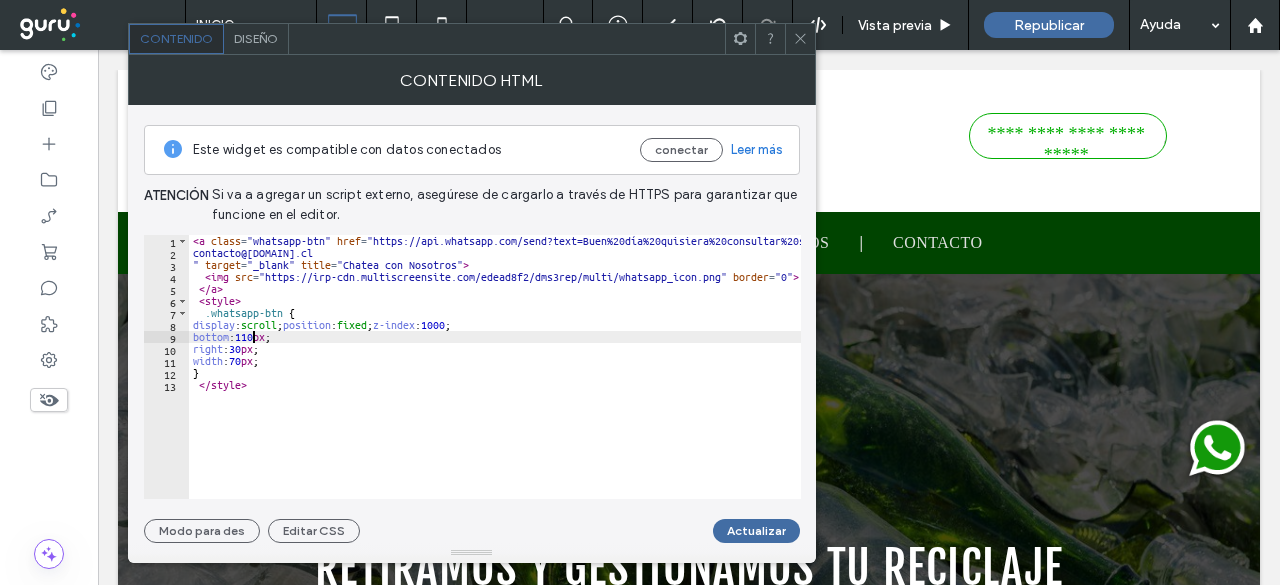 scroll, scrollTop: 0, scrollLeft: 4, axis: horizontal 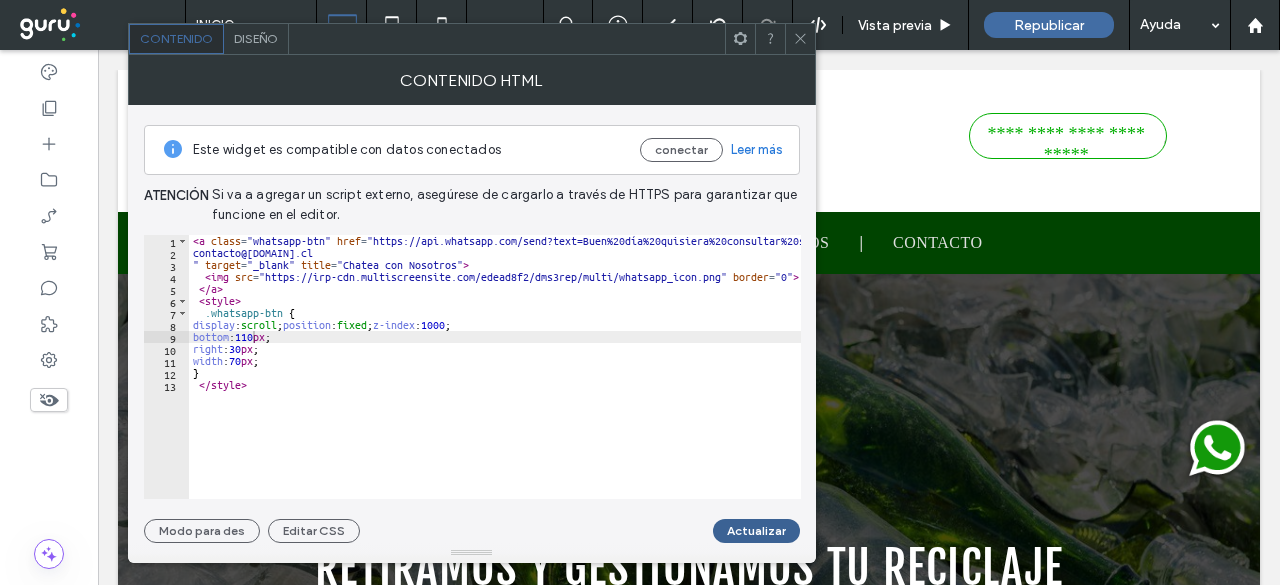 click on "Actualizar" at bounding box center (756, 531) 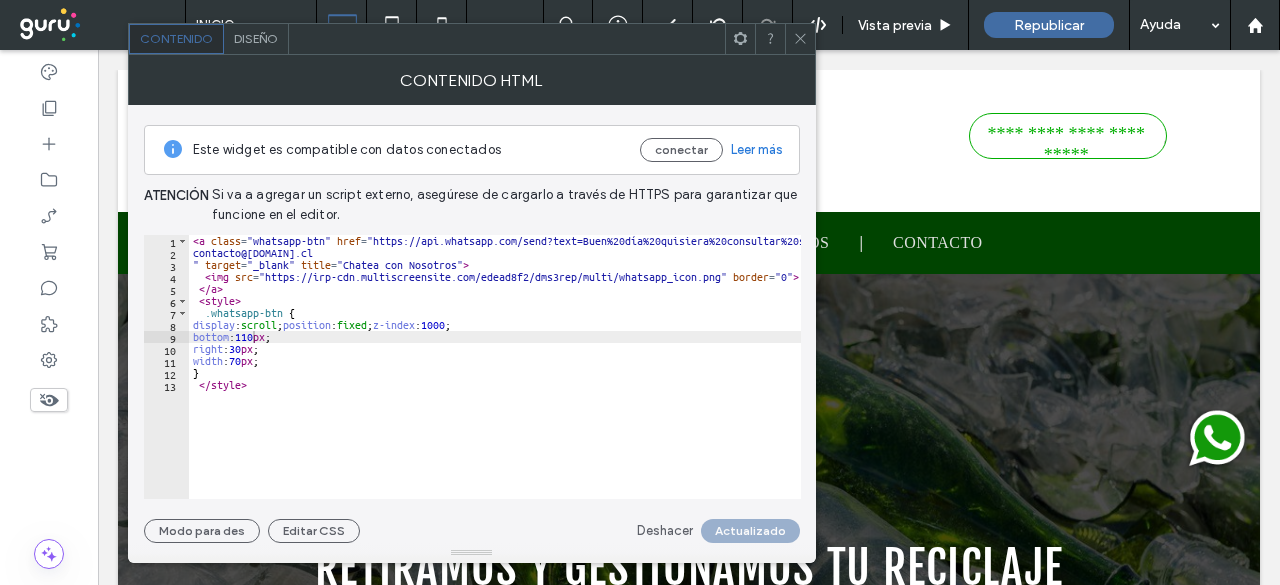 click on "< a   class = "whatsapp-btn"   href = "https://api.whatsapp.com/send?text=Buen%20día%20quisiera%20consultar%20sobre%20 &amp; phone=56930979091 "   target = "_blank"   title = "Chatea con Nosotros" >    < img   src = "https://irp-cdn.multiscreensite.com/edead8f2/dms3rep/multi/whatsapp_icon.png"   border = "0" >   </ a >   < style >    .whatsapp-btn   { display : scroll ;  position : fixed ;  z-index : 1000 ; bottom : 110 px ; right : 30 px ;  width : 70 px ; }   </ style >" at bounding box center [535, 372] 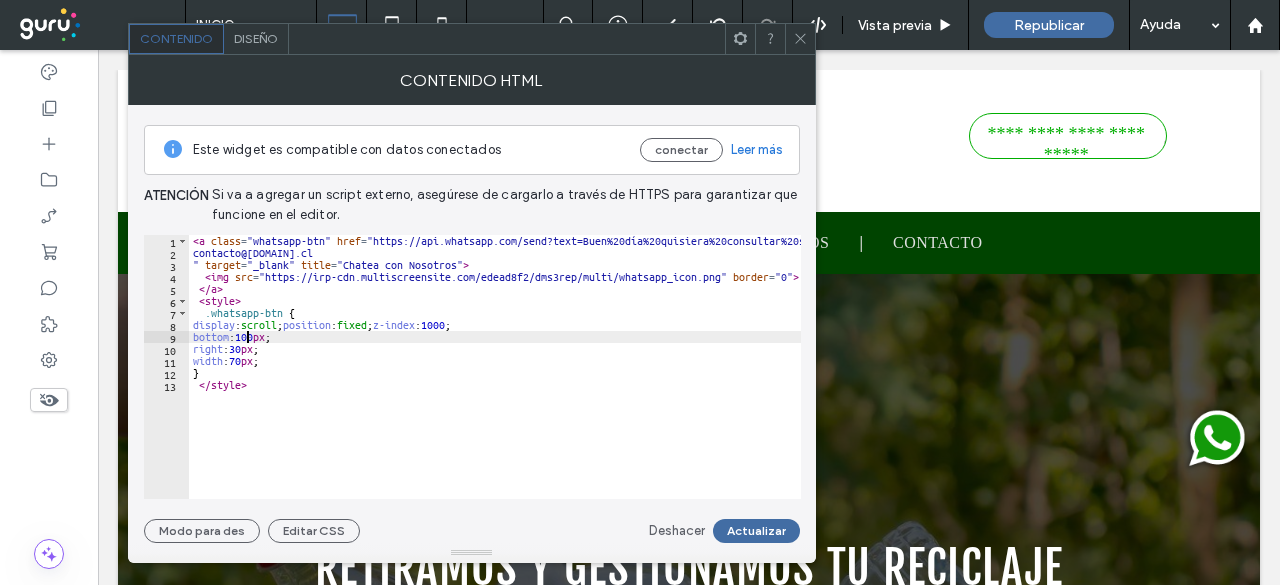 scroll, scrollTop: 0, scrollLeft: 0, axis: both 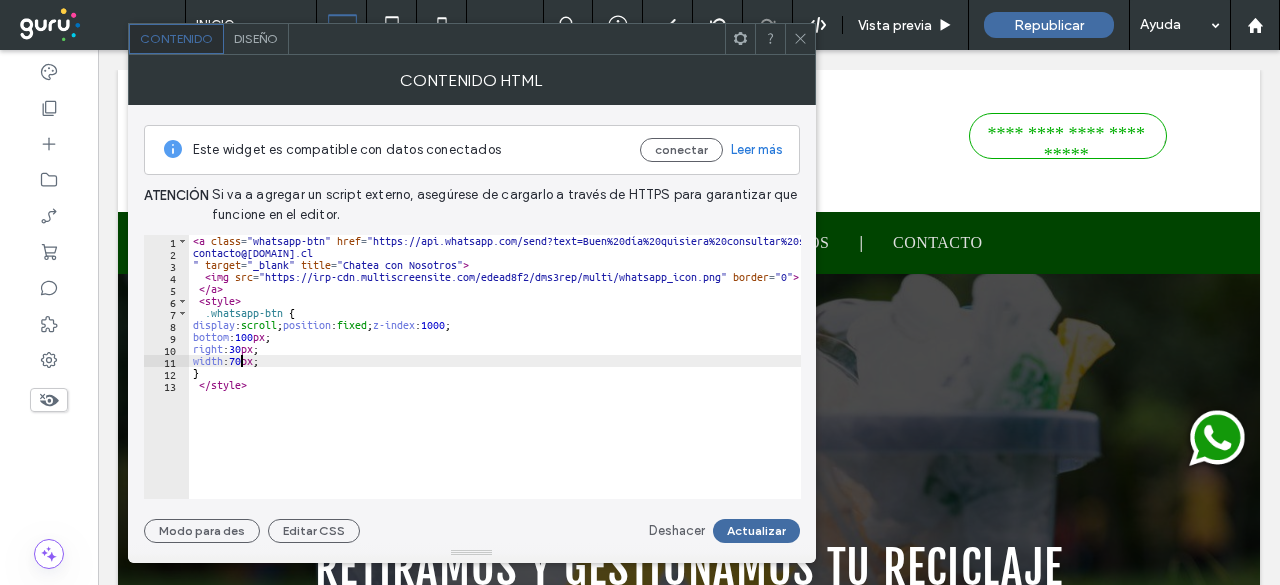 click on "< a   class = "whatsapp-btn"   href = "https://api.whatsapp.com/send?text=Buen%20día%20quisiera%20consultar%20sobre%20 &amp; phone=56930979091 "   target = "_blank"   title = "Chatea con Nosotros" >    < img   src = "https://irp-cdn.multiscreensite.com/edead8f2/dms3rep/multi/whatsapp_icon.png"   border = "0" >   </ a >   < style >    .whatsapp-btn   { display : scroll ;  position : fixed ;  z-index : 1000 ; bottom : 100 px ; right : 30 px ;  width : 70 px ; }   </ style >" at bounding box center [535, 372] 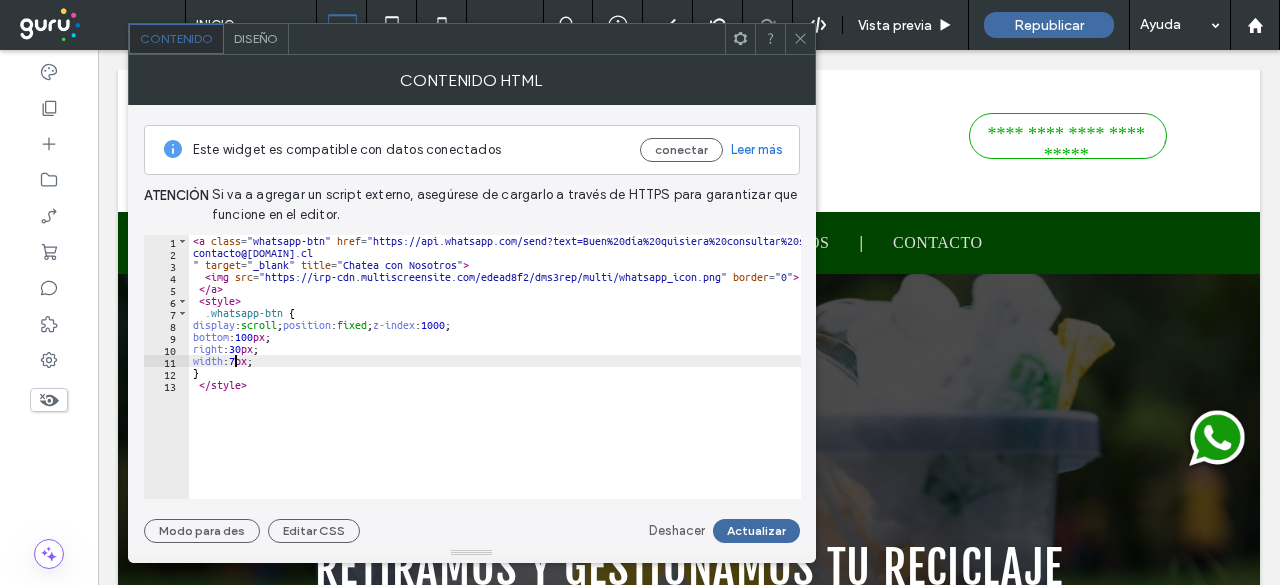 scroll, scrollTop: 0, scrollLeft: 3, axis: horizontal 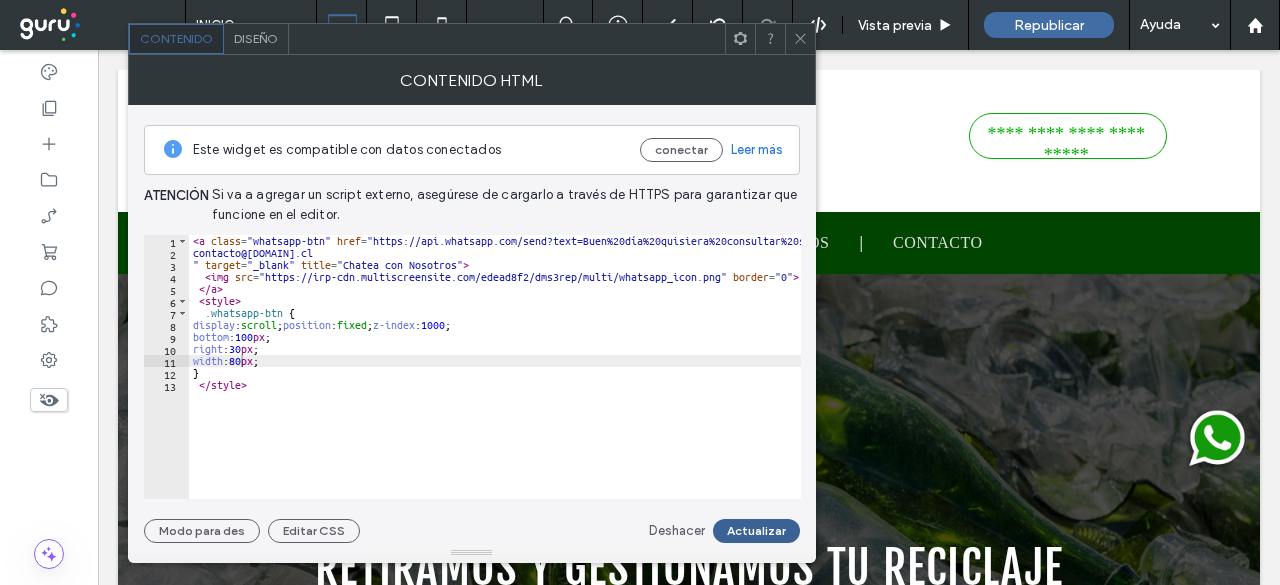 click on "Actualizar" at bounding box center (756, 531) 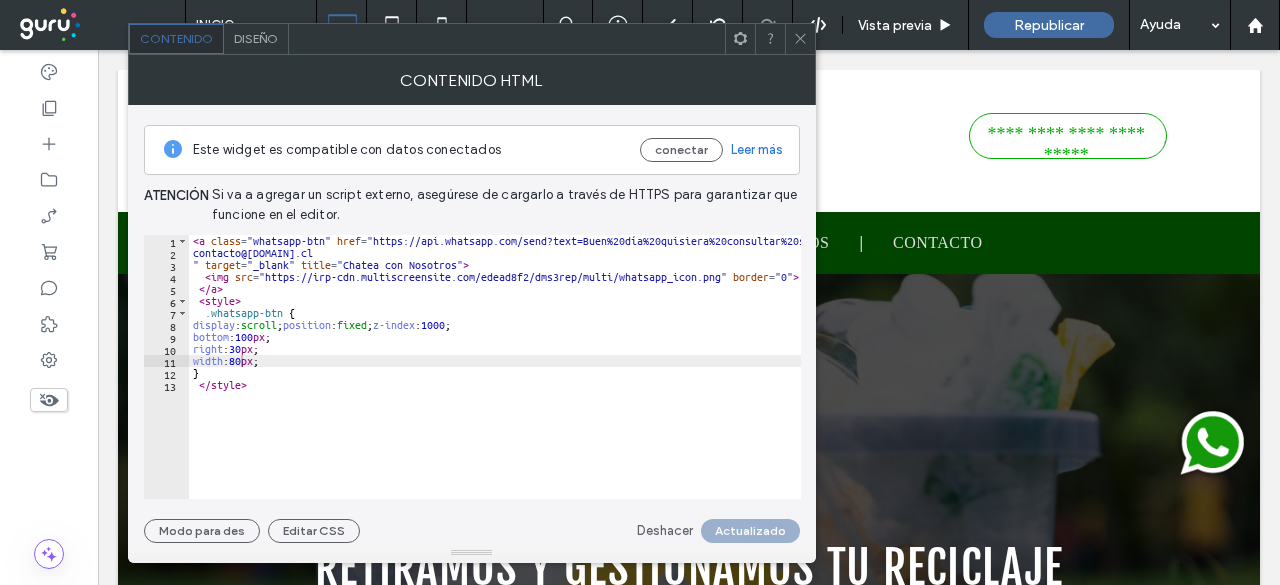 click on "< a   class = "whatsapp-btn"   href = "https://api.whatsapp.com/send?text=Buen%20día%20quisiera%20consultar%20sobre%20 &amp; phone=56930979091 "   target = "_blank"   title = "Chatea con Nosotros" >    < img   src = "https://irp-cdn.multiscreensite.com/edead8f2/dms3rep/multi/whatsapp_icon.png"   border = "0" >   </ a >   < style >    .whatsapp-btn   { display : scroll ;  position : fixed ;  z-index : 1000 ; bottom : 100 px ; right : 30 px ;  width : 80 px ; }   </ style >" at bounding box center (535, 372) 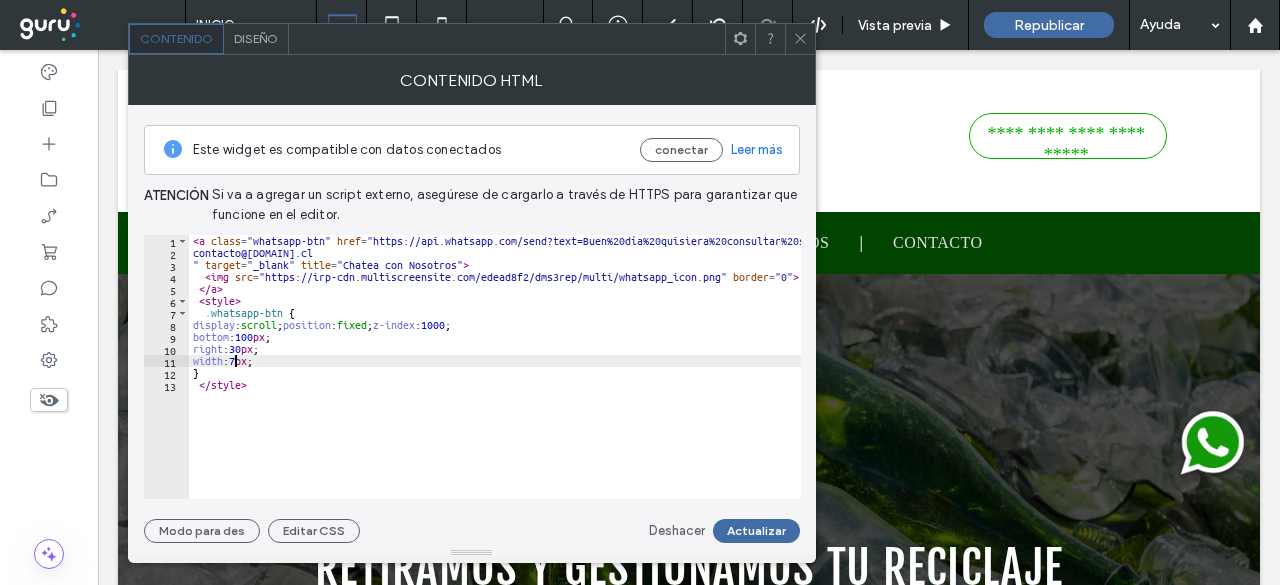 scroll, scrollTop: 0, scrollLeft: 3, axis: horizontal 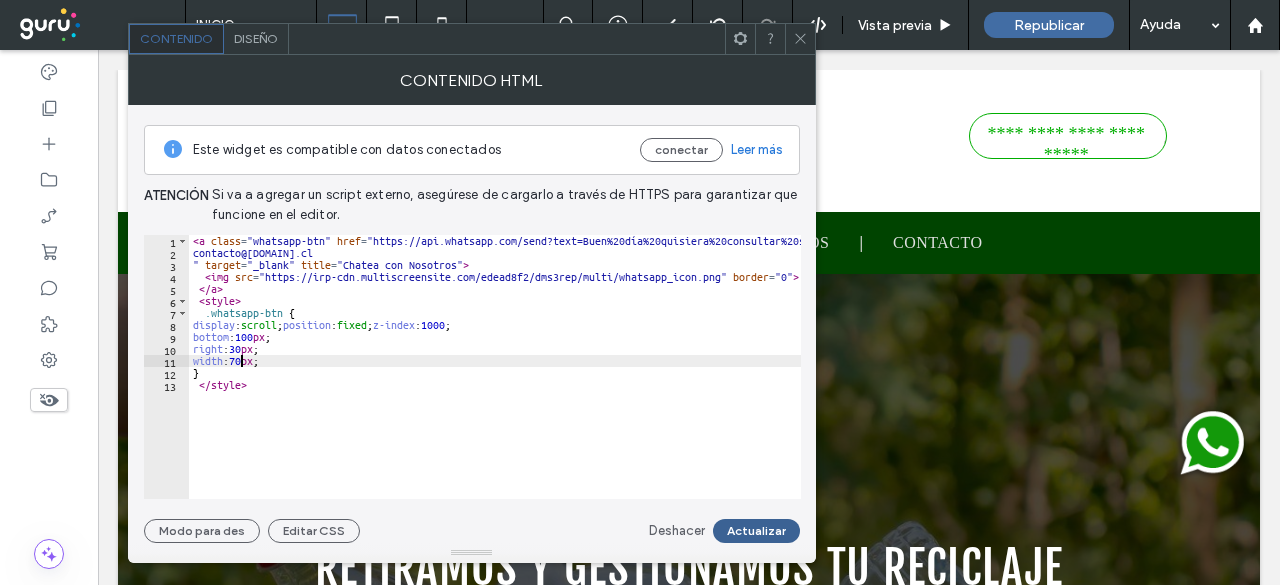 click on "Actualizar" at bounding box center [756, 531] 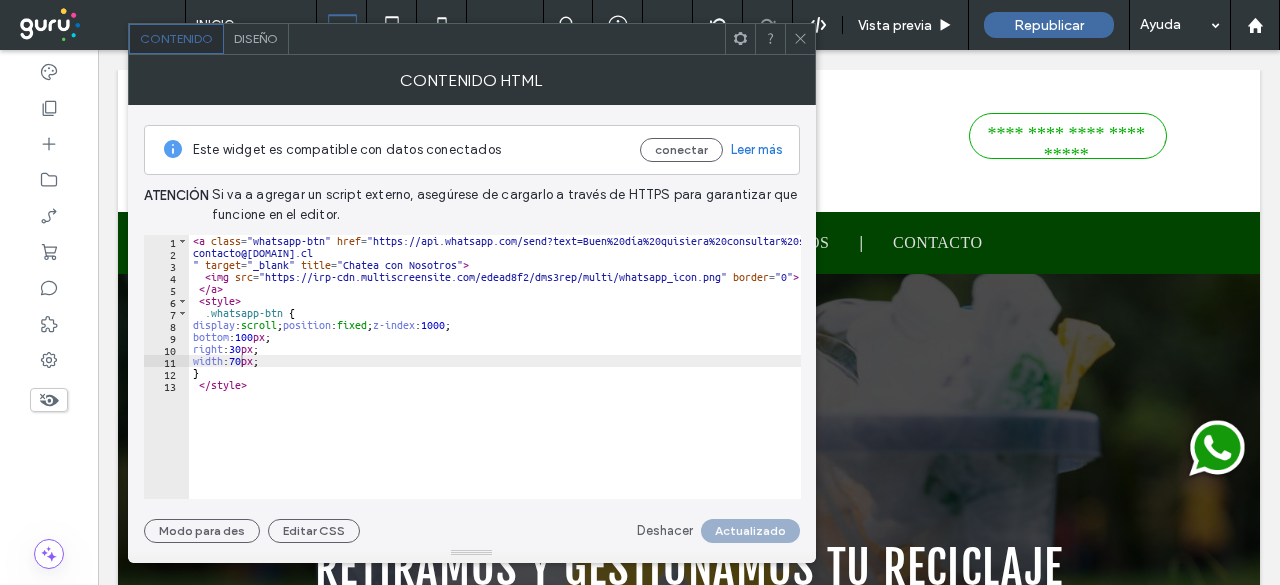 type on "*" 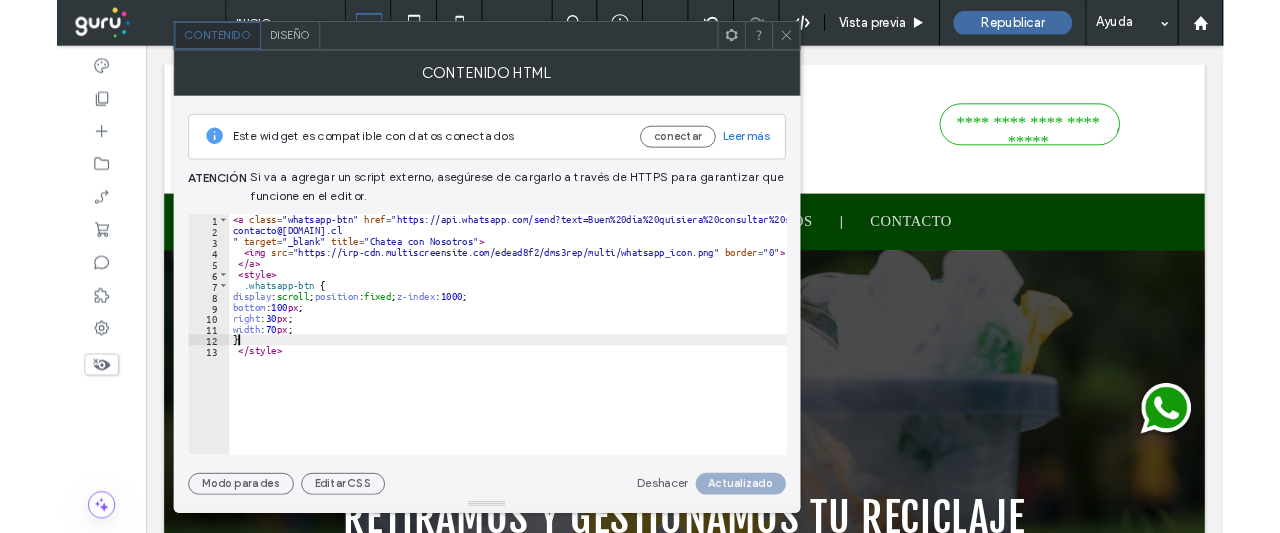 scroll, scrollTop: 0, scrollLeft: 0, axis: both 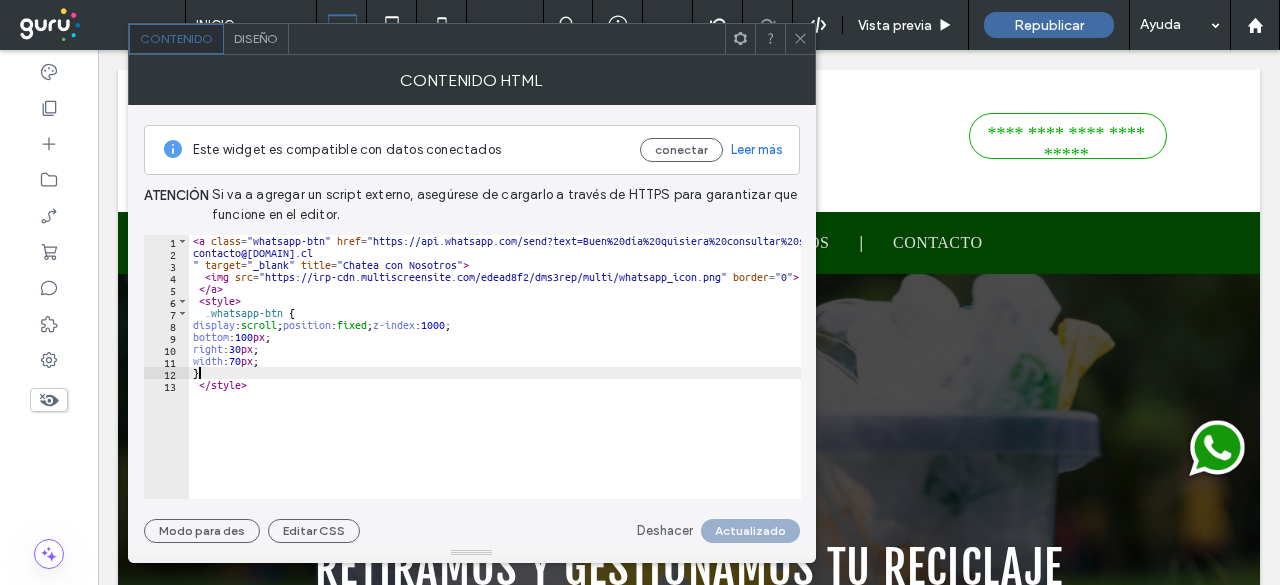 click on "< a   class = "whatsapp-btn"   href = "https://api.whatsapp.com/send?text=Buen%20día%20quisiera%20consultar%20sobre%20 &amp; phone=56930979091 "   target = "_blank"   title = "Chatea con Nosotros" >    < img   src = "https://irp-cdn.multiscreensite.com/edead8f2/dms3rep/multi/whatsapp_icon.png"   border = "0" >   </ a >   < style >    .whatsapp-btn   { display : scroll ;  position : fixed ;  z-index : 1000 ; bottom : 100 px ; right : 30 px ;  width : 70 px ; }   </ style >" at bounding box center [535, 372] 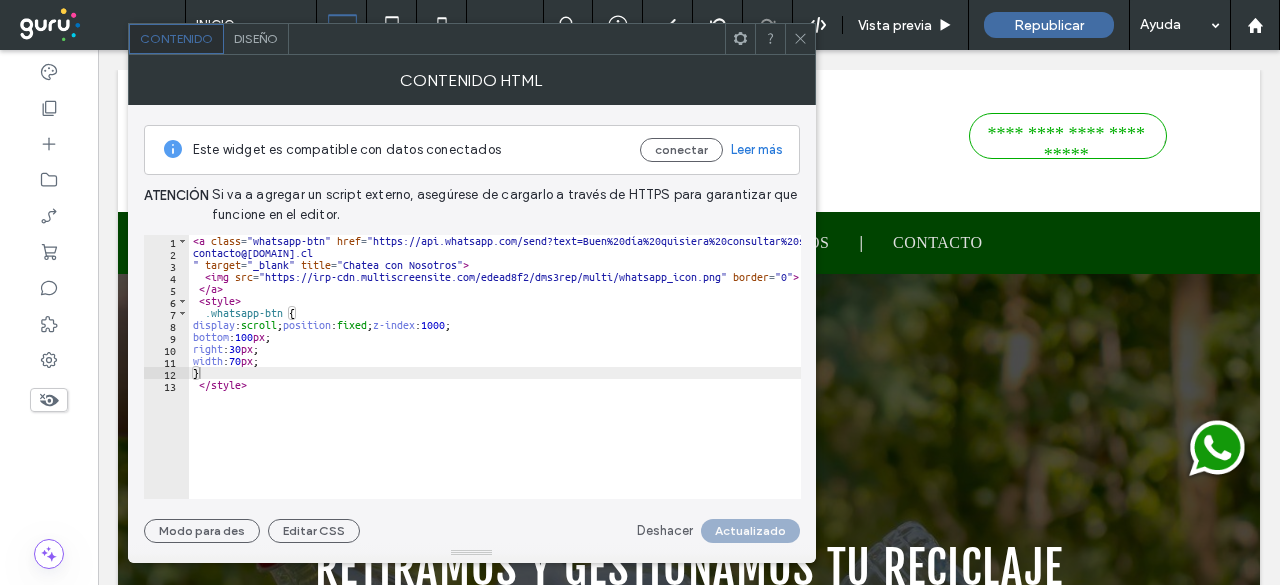 click 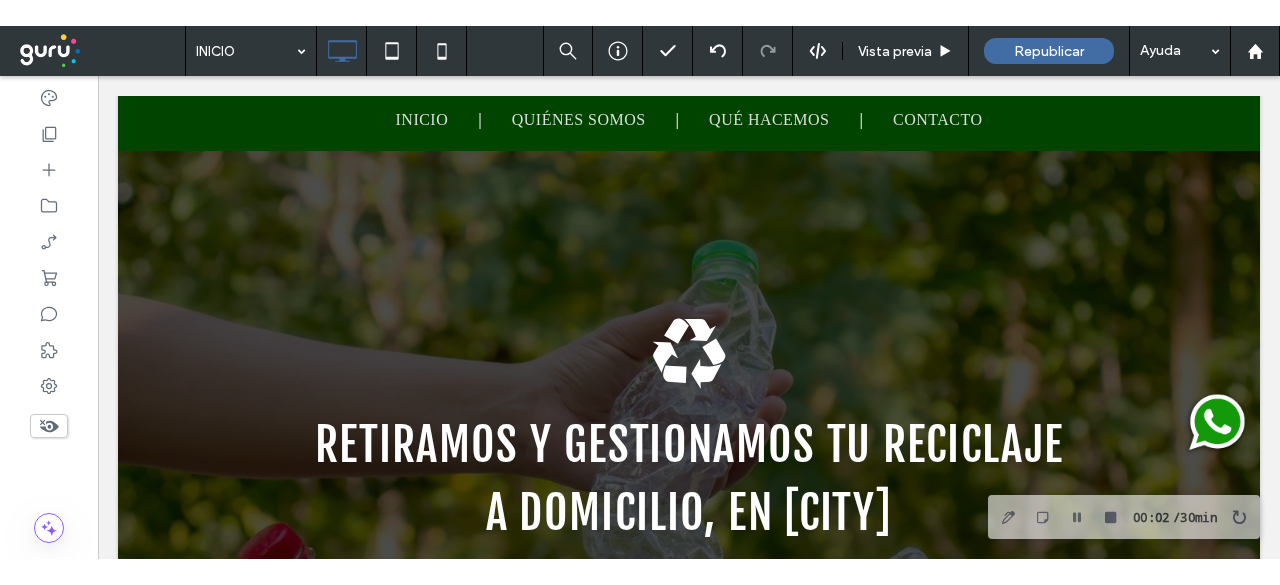 scroll, scrollTop: 177, scrollLeft: 0, axis: vertical 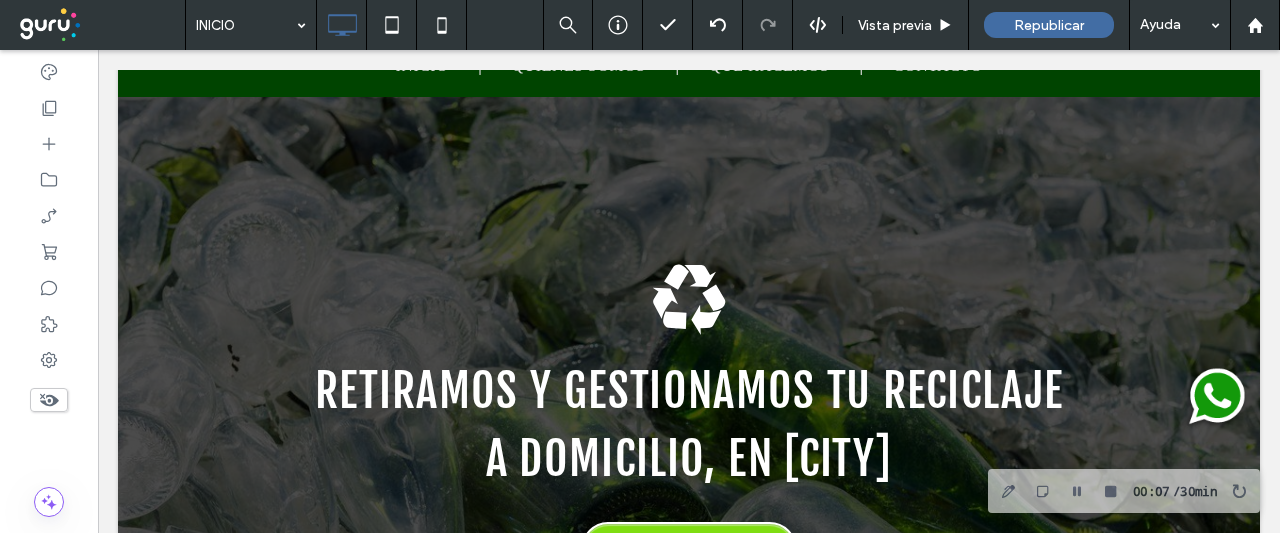 drag, startPoint x: 1223, startPoint y: 529, endPoint x: 1206, endPoint y: 373, distance: 156.92355 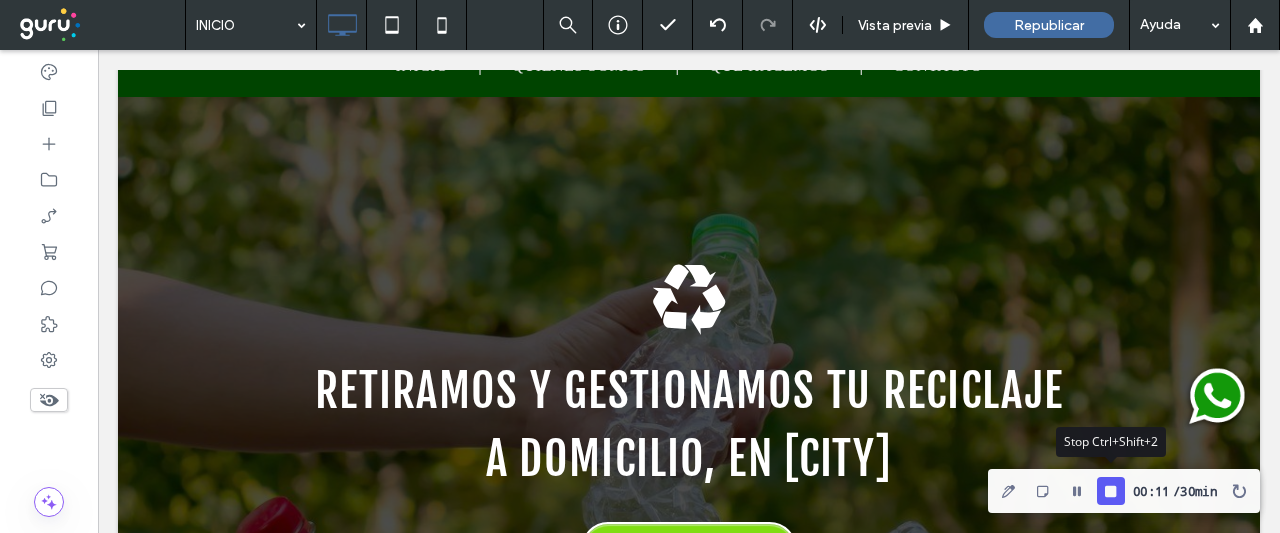 click at bounding box center [1111, 491] 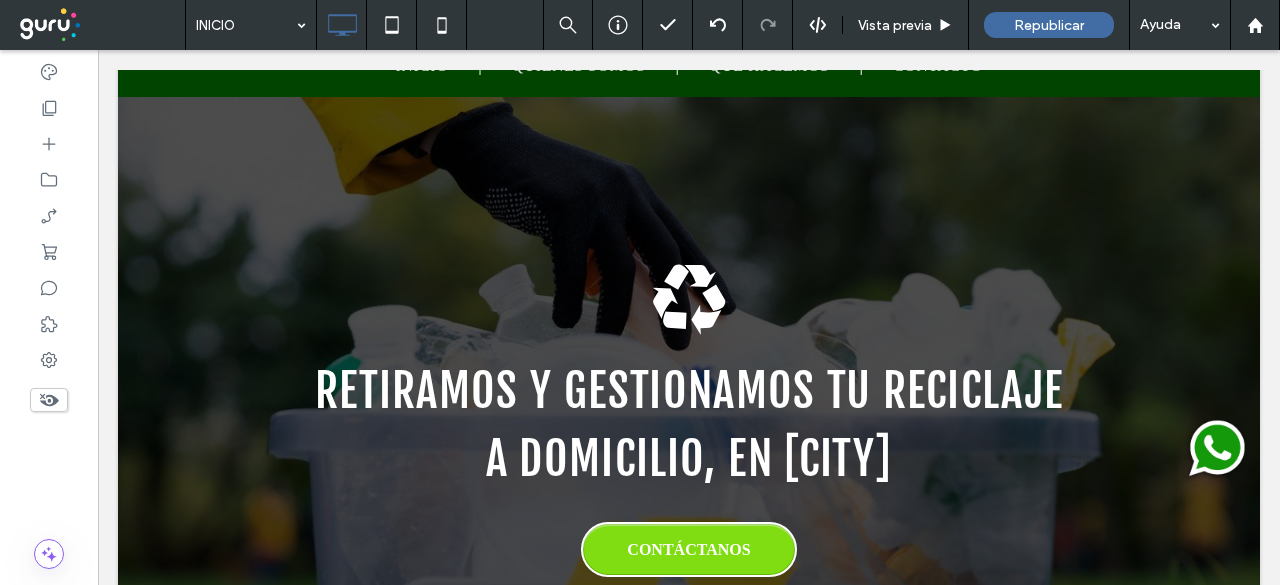 click at bounding box center (1215, 450) 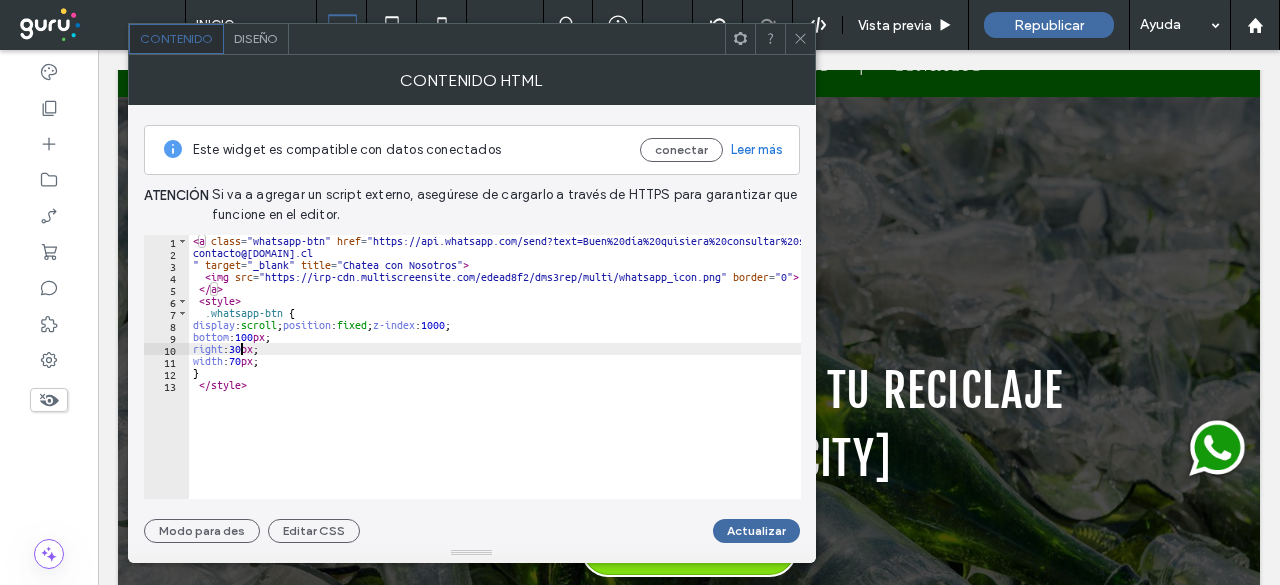 click on "< a   class = "whatsapp-btn"   href = "https://api.whatsapp.com/send?text=Buen%20día%20quisiera%20consultar%20sobre%20 &amp; phone=56930979091 "   target = "_blank"   title = "Chatea con Nosotros" >    < img   src = "https://irp-cdn.multiscreensite.com/edead8f2/dms3rep/multi/whatsapp_icon.png"   border = "0" >   </ a >   < style >    .whatsapp-btn   { display : scroll ;  position : fixed ;  z-index : 1000 ; bottom : 100 px ; right : 30 px ;  width : 70 px ; }   </ style >" at bounding box center (535, 372) 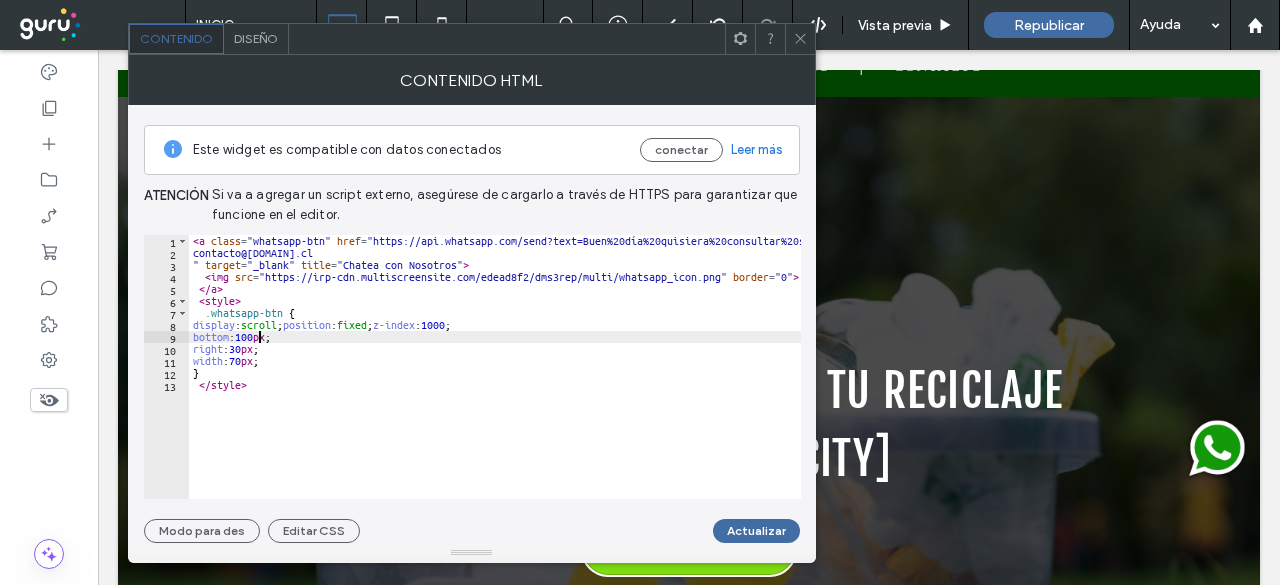 click on "< a   class = "whatsapp-btn"   href = "https://api.whatsapp.com/send?text=Buen%20día%20quisiera%20consultar%20sobre%20 &amp; phone=56930979091 "   target = "_blank"   title = "Chatea con Nosotros" >    < img   src = "https://irp-cdn.multiscreensite.com/edead8f2/dms3rep/multi/whatsapp_icon.png"   border = "0" >   </ a >   < style >    .whatsapp-btn   { display : scroll ;  position : fixed ;  z-index : 1000 ; bottom : 100 px ; right : 30 px ;  width : 70 px ; }   </ style >" at bounding box center (535, 372) 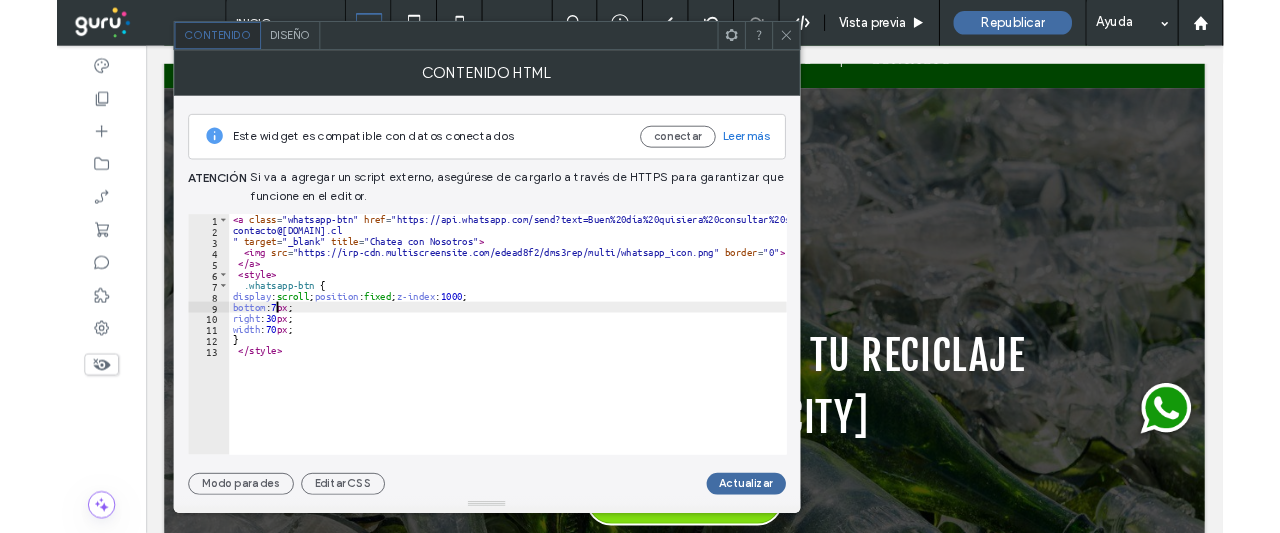 scroll, scrollTop: 0, scrollLeft: 4, axis: horizontal 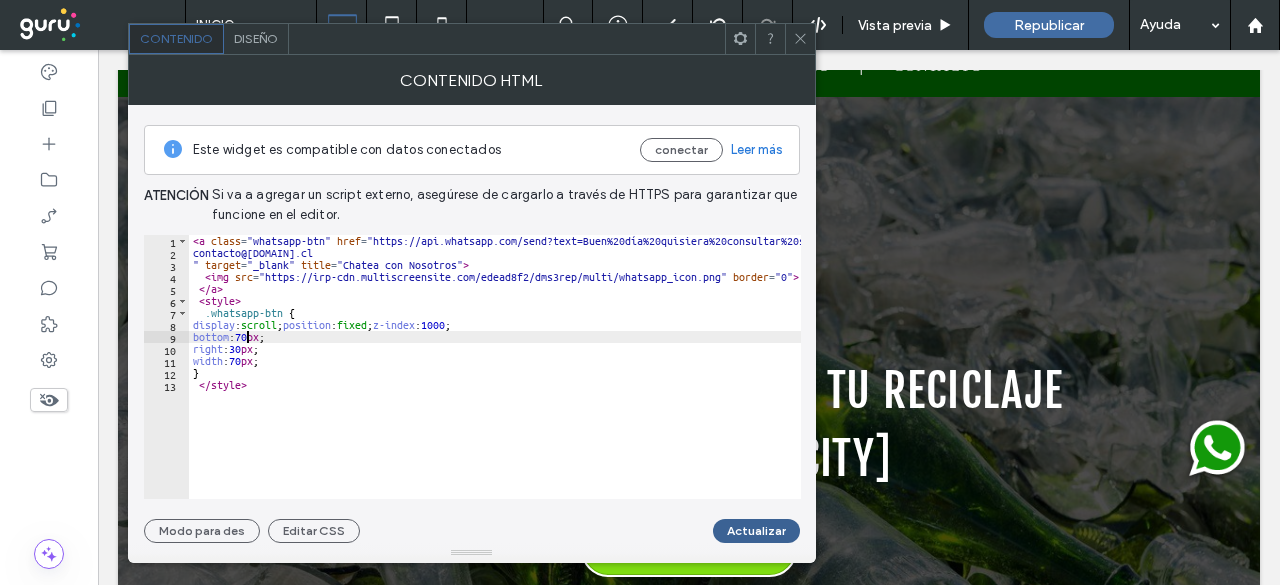 type on "**********" 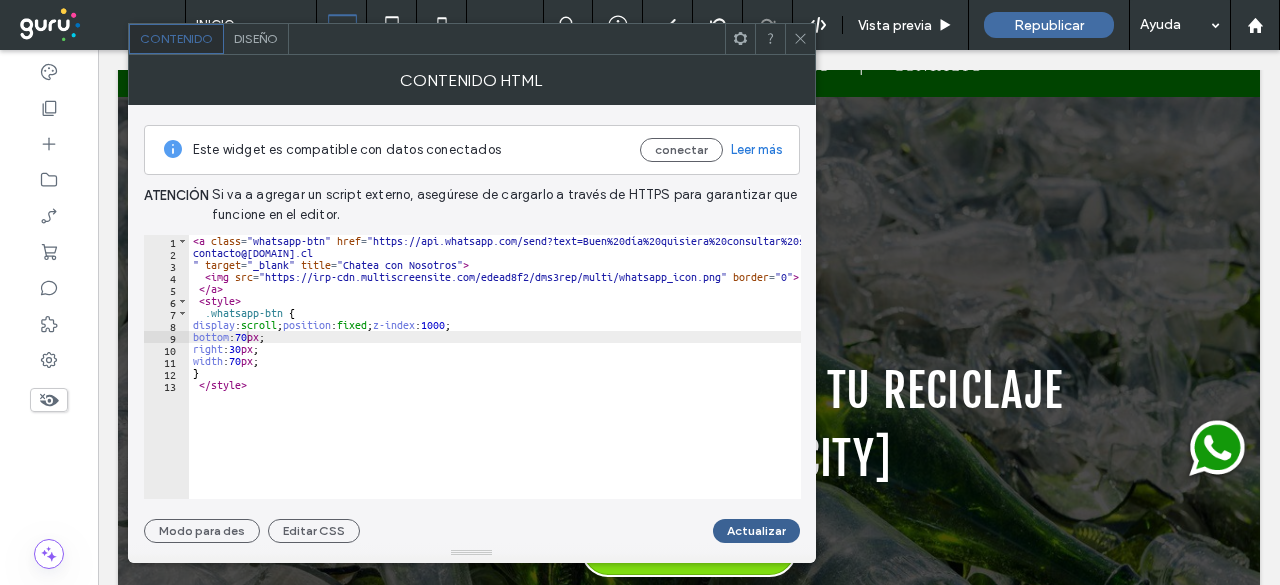 click on "Actualizar" at bounding box center (756, 531) 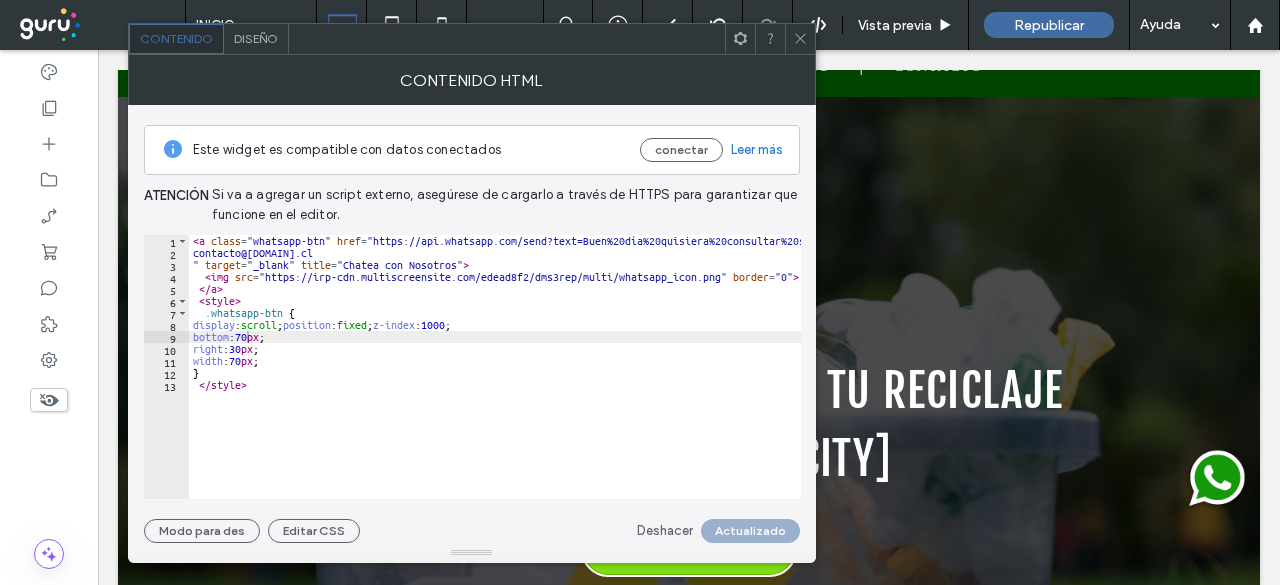 click 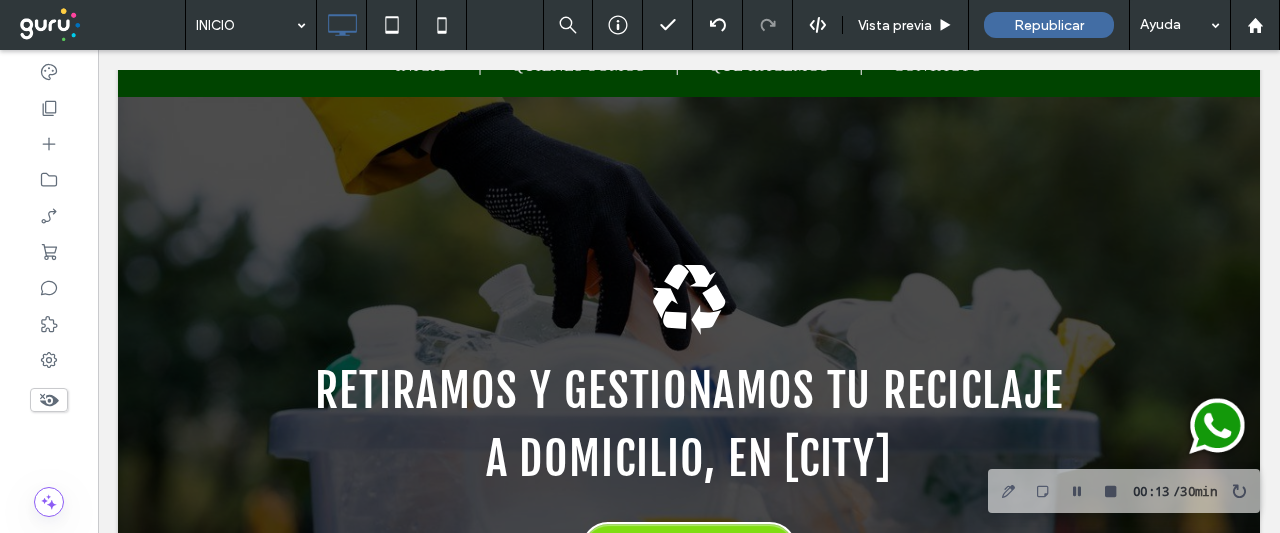 click at bounding box center (1215, 428) 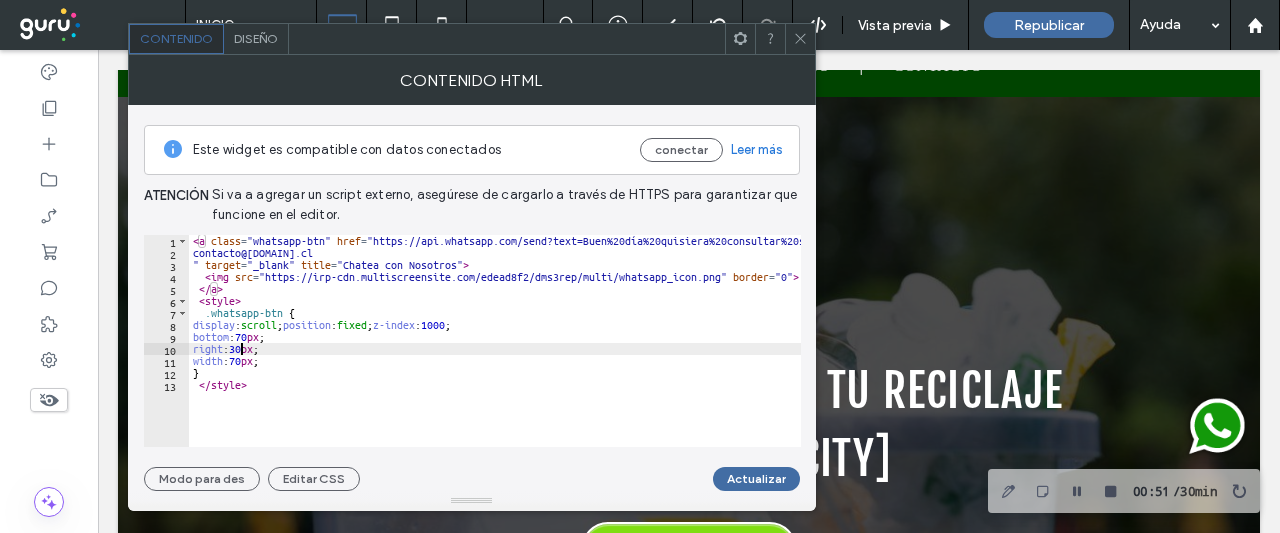 click on "Retiramos y gestionamos tu reciclaje a domicilio, en [CITY]" at bounding box center [535, 346] 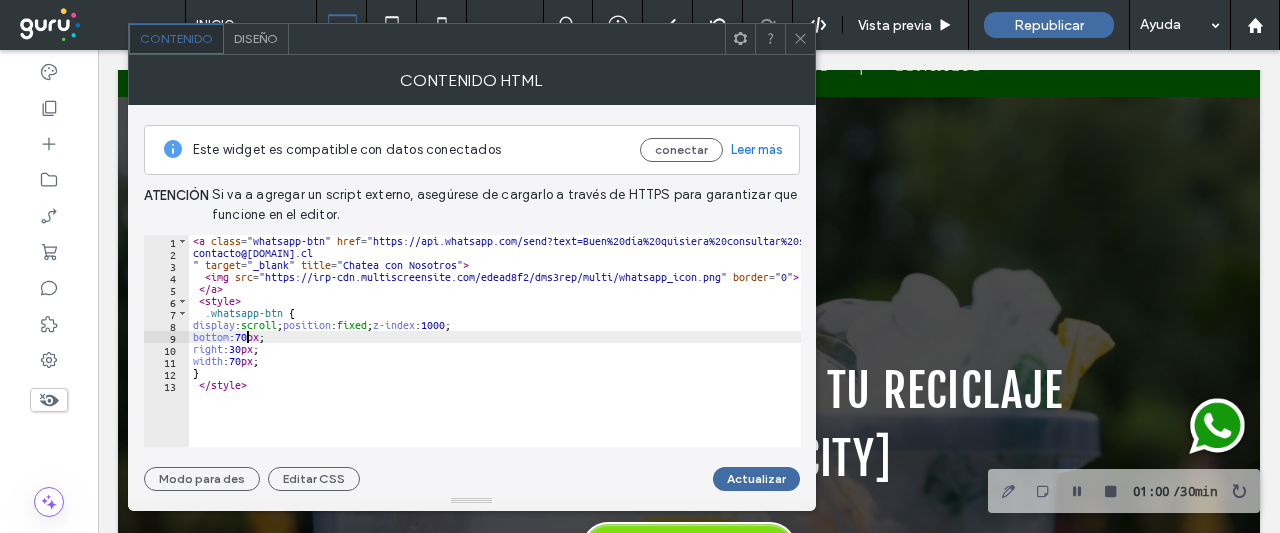 click on "Retiramos y gestionamos tu reciclaje a domicilio, en [CITY]" at bounding box center [535, 346] 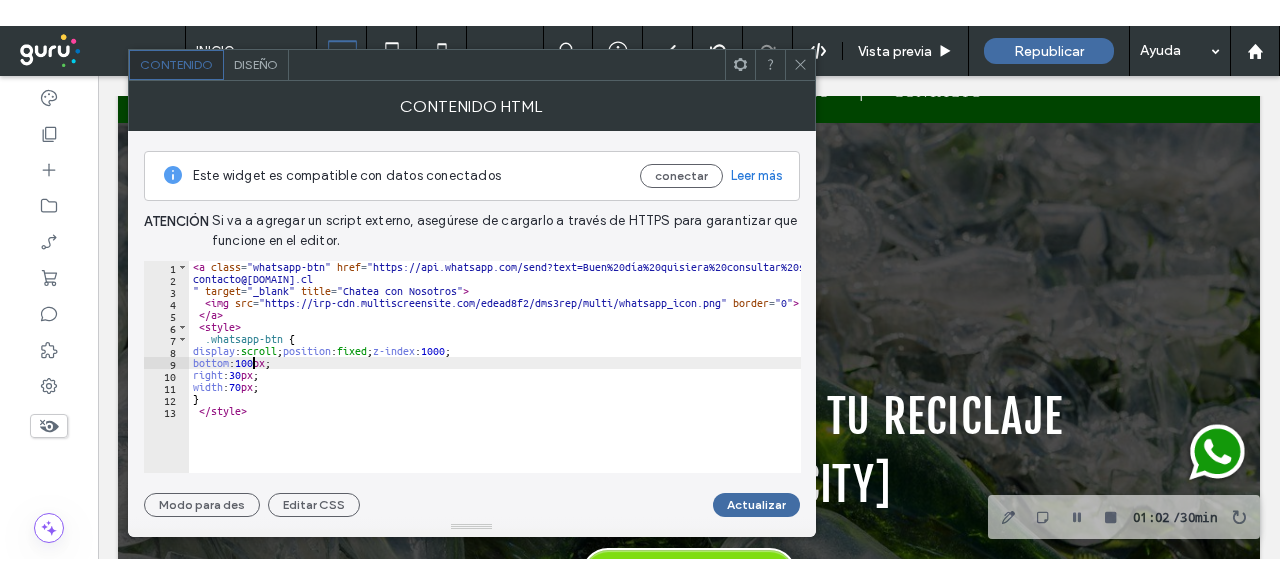 scroll, scrollTop: 0, scrollLeft: 4, axis: horizontal 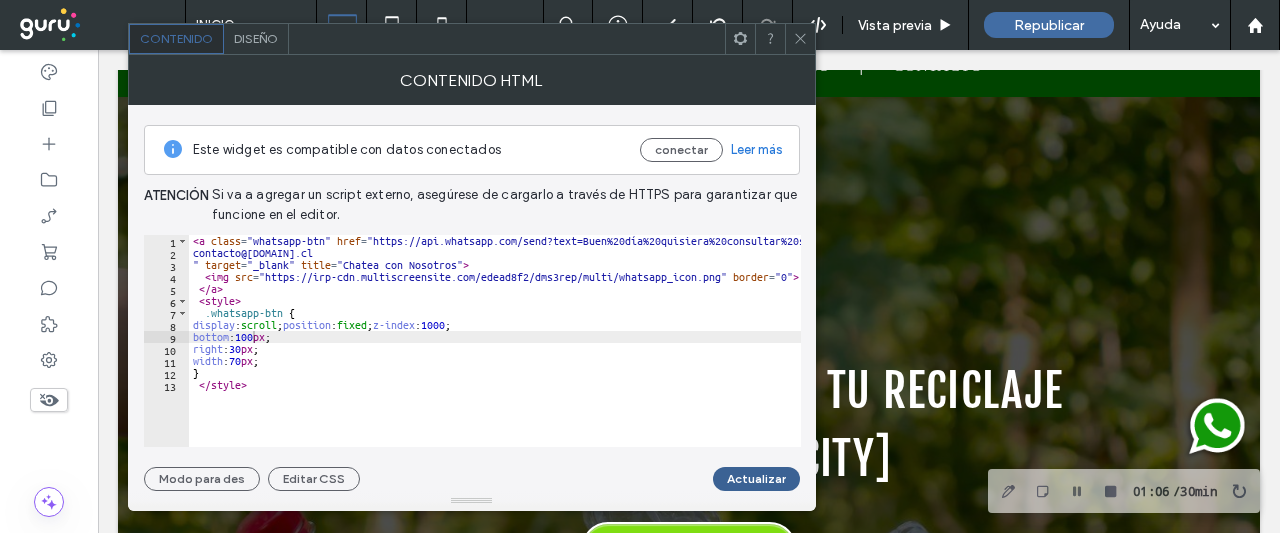 click on "Actualizar" at bounding box center (756, 479) 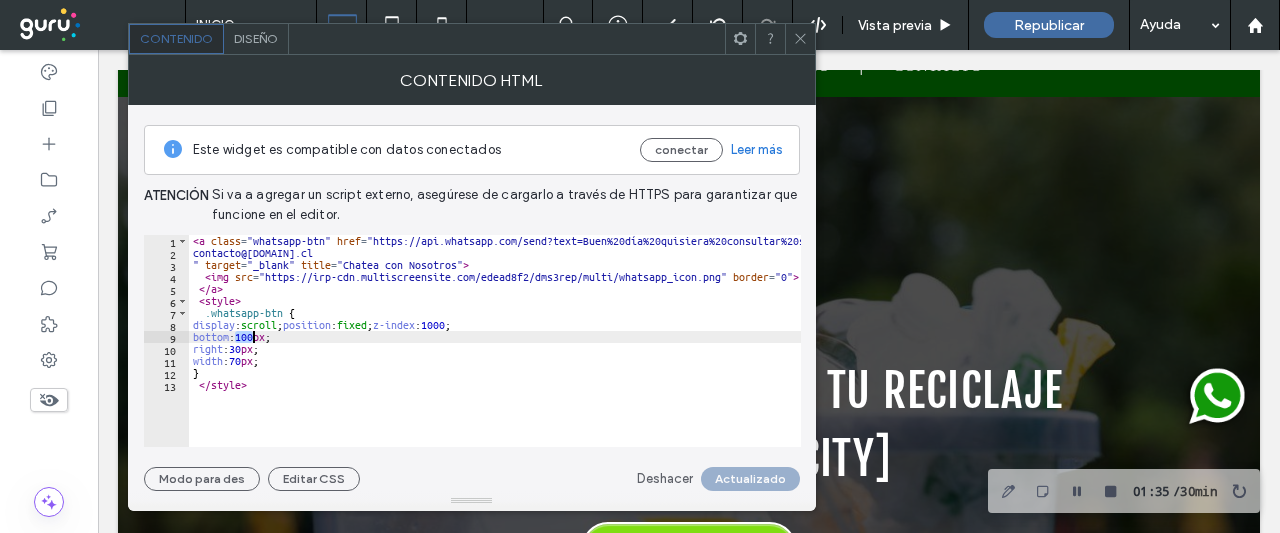 drag, startPoint x: 235, startPoint y: 336, endPoint x: 252, endPoint y: 335, distance: 17.029387 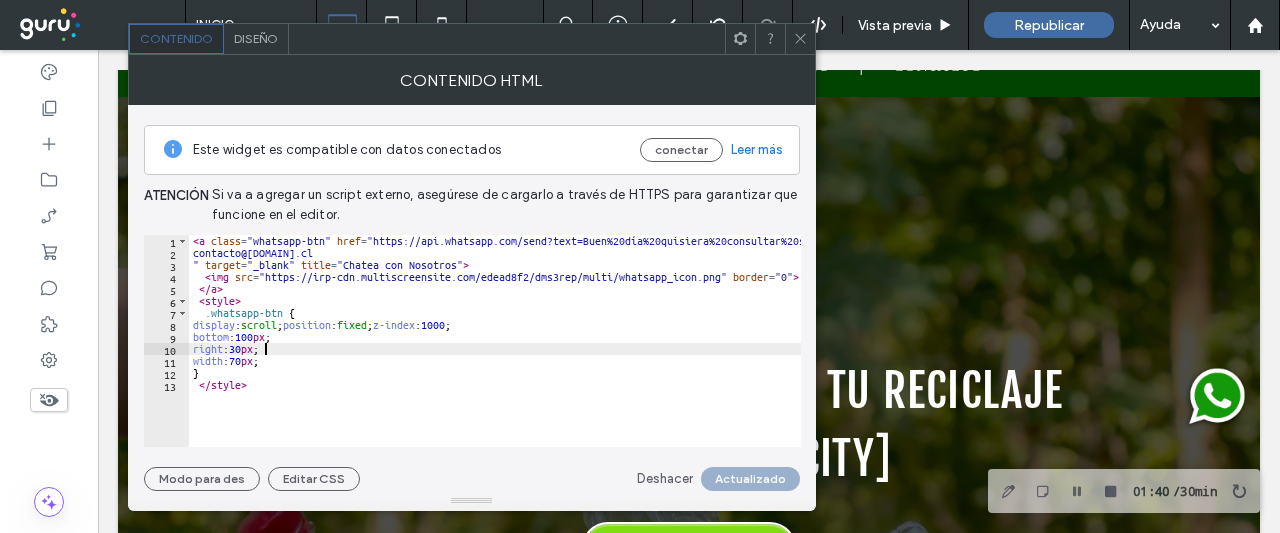 click on "< a   class = "whatsapp-btn"   href = "https://api.whatsapp.com/send?text=Buen%20día%20quisiera%20consultar%20sobre%20 &amp; phone=56930979091 "   target = "_blank"   title = "Chatea con Nosotros" >    < img   src = "https://irp-cdn.multiscreensite.com/edead8f2/dms3rep/multi/whatsapp_icon.png"   border = "0" >   </ a >   < style >    .whatsapp-btn   { display : scroll ;  position : fixed ;  z-index : 1000 ; bottom : 100 px ; right : 30 px ;  width : 70 px ; }   </ style >" at bounding box center [535, 346] 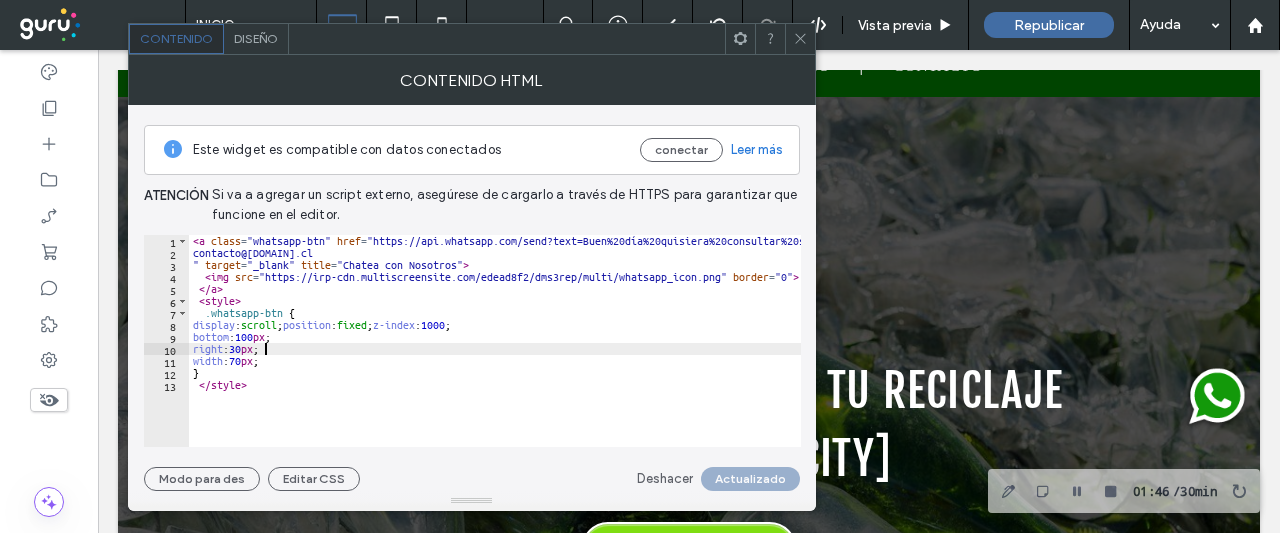 click at bounding box center (800, 39) 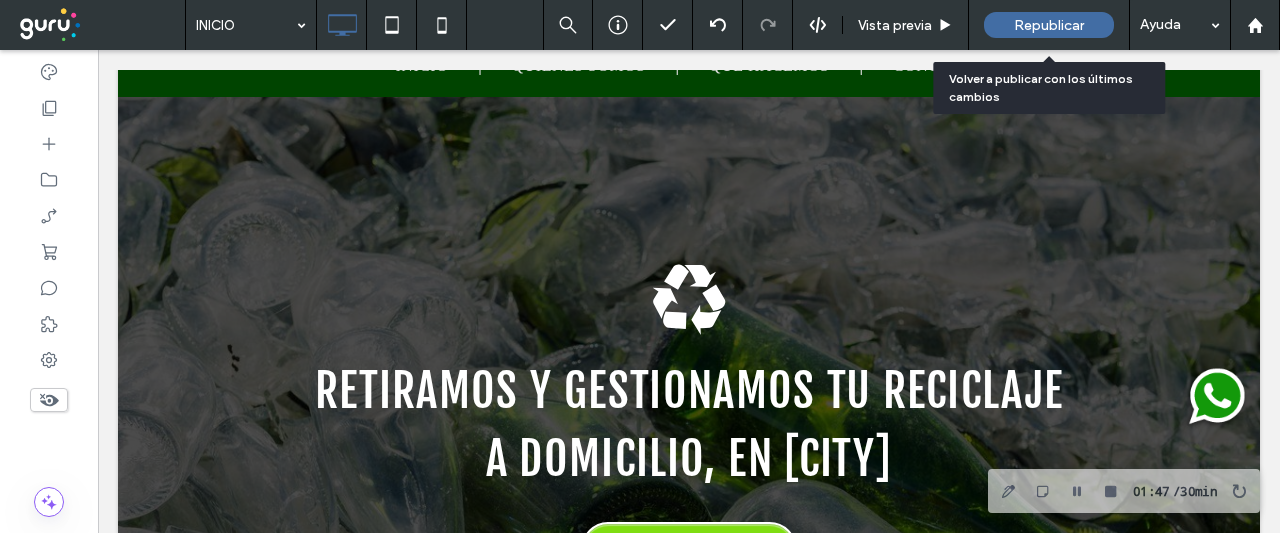 click on "Republicar" at bounding box center [1049, 25] 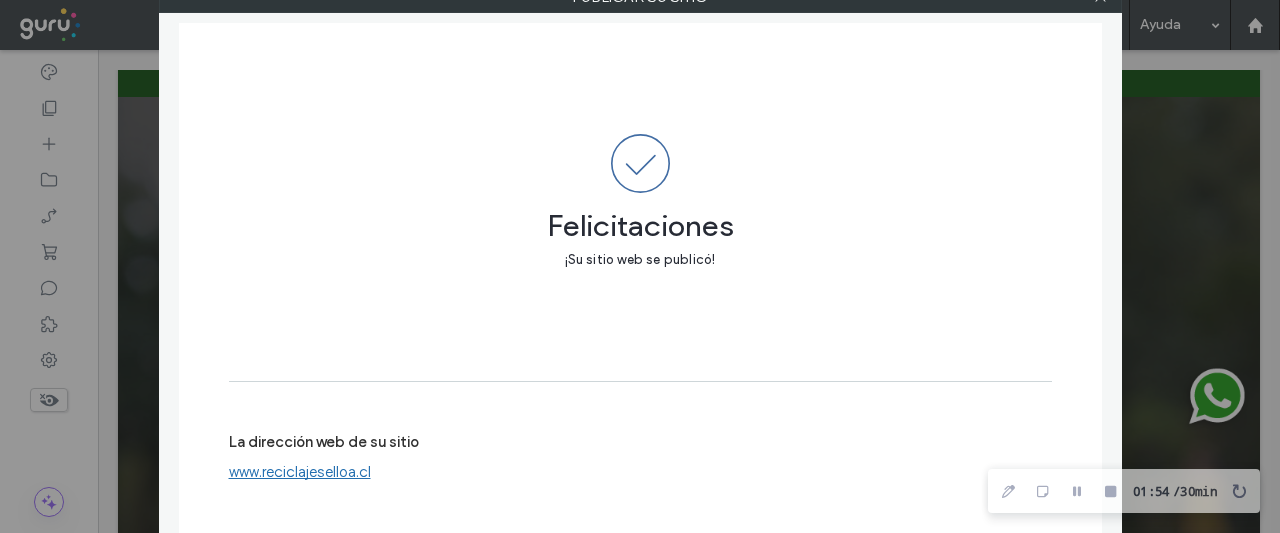 click on "www.reciclajeselloa.cl" at bounding box center [300, 472] 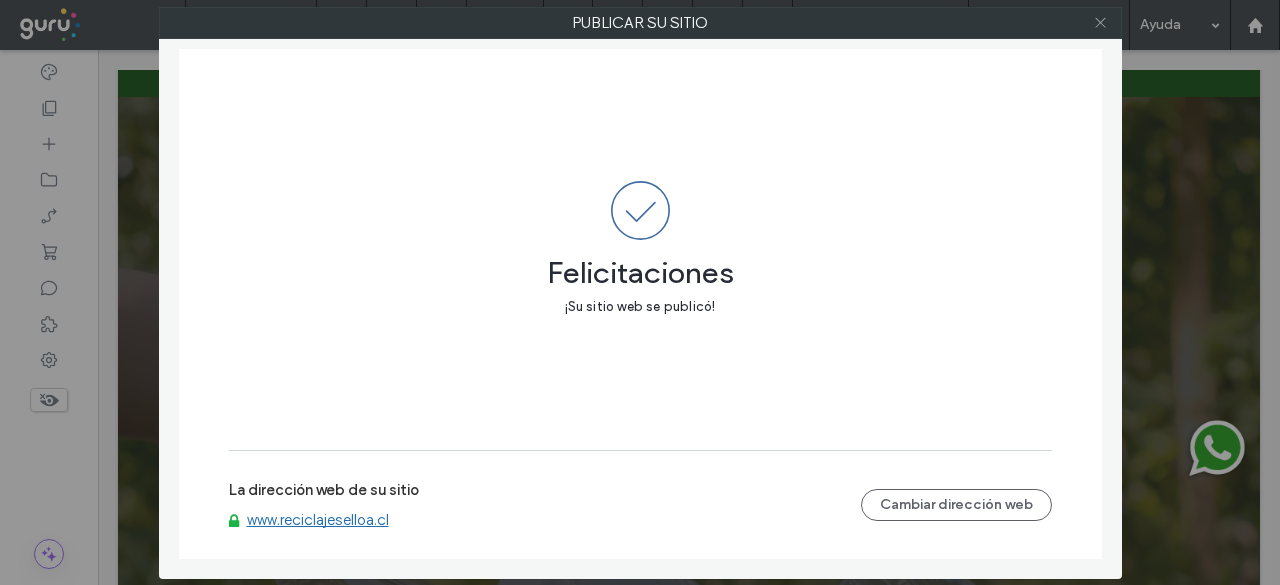 click 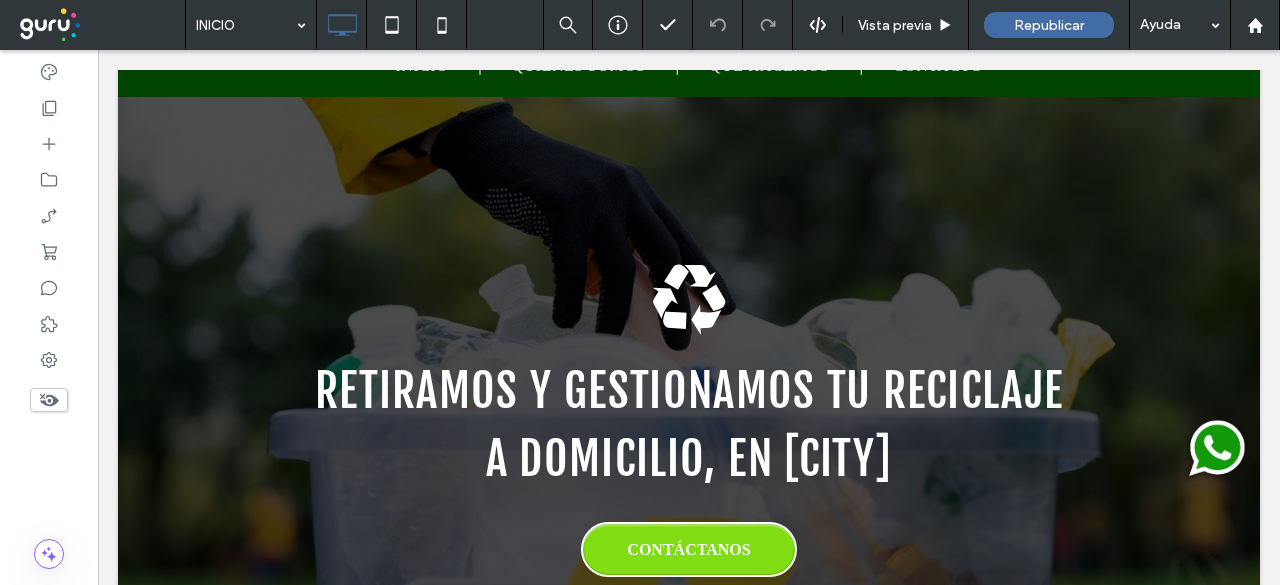 click at bounding box center [1215, 450] 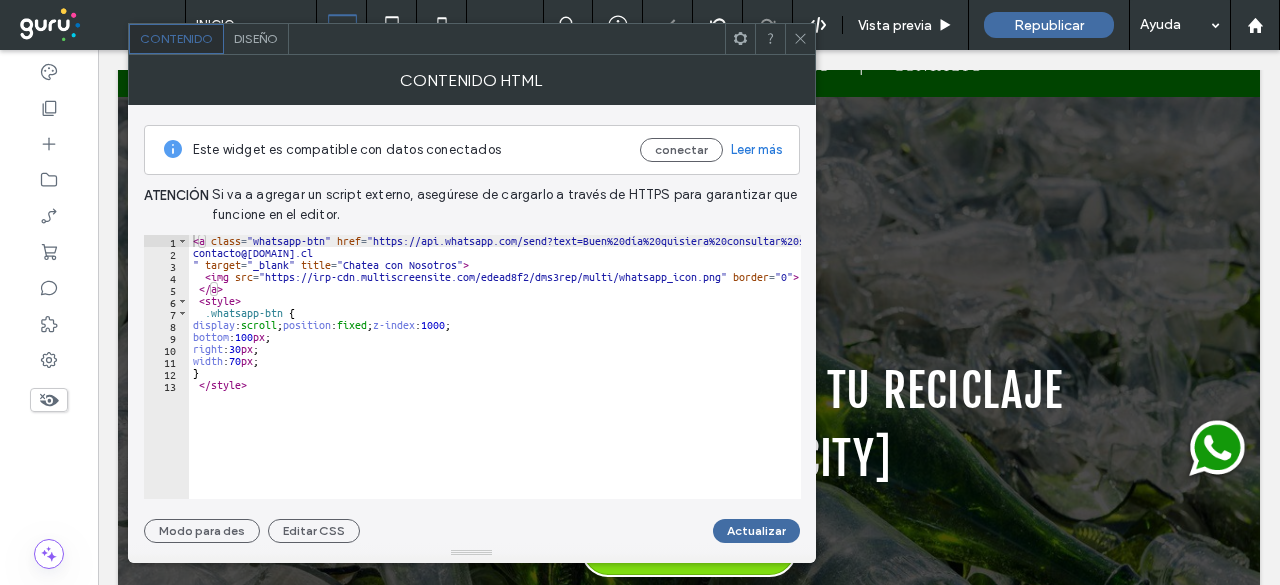 click on "< a   class = "whatsapp-btn"   href = "https://api.whatsapp.com/send?text=Buen%20día%20quisiera%20consultar%20sobre%20 &amp; phone=56930979091 "   target = "_blank"   title = "Chatea con Nosotros" >    < img   src = "https://irp-cdn.multiscreensite.com/edead8f2/dms3rep/multi/whatsapp_icon.png"   border = "0" >   </ a >   < style >    .whatsapp-btn   { display : scroll ;  position : fixed ;  z-index : 1000 ; bottom : 100 px ; right : 30 px ;  width : 70 px ; }   </ style >" at bounding box center (535, 372) 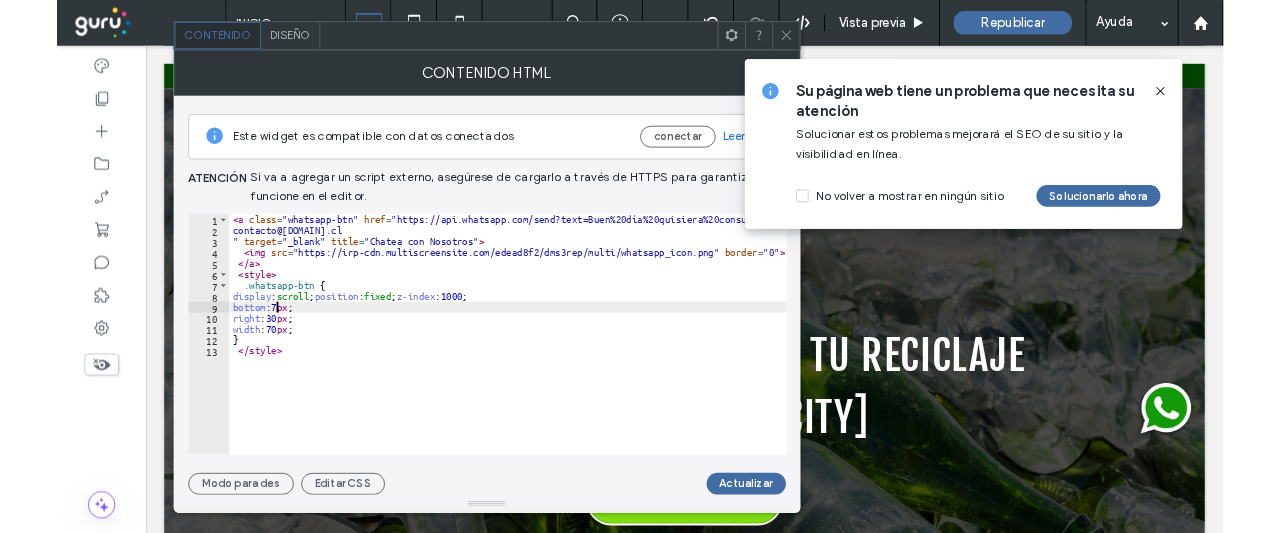 scroll, scrollTop: 0, scrollLeft: 4, axis: horizontal 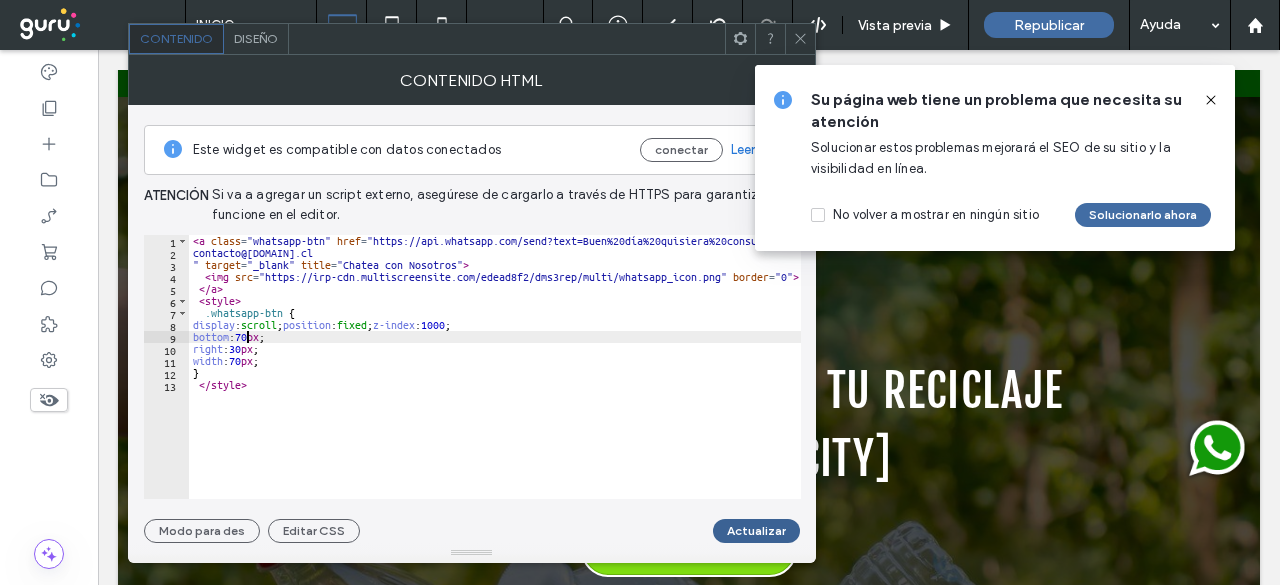 type on "**********" 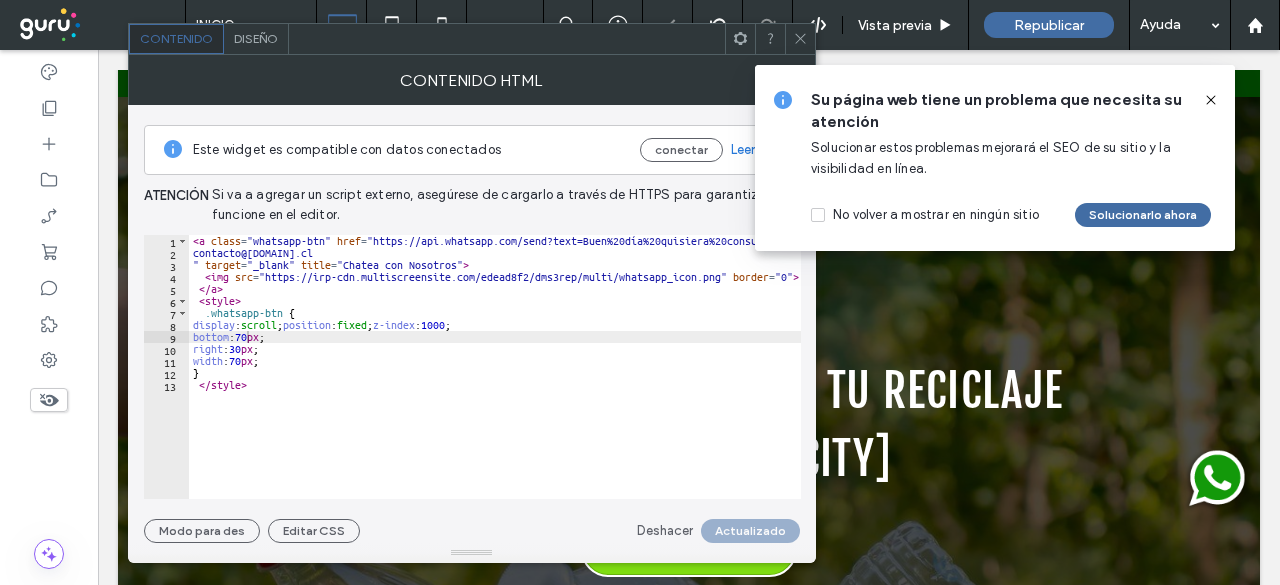 click 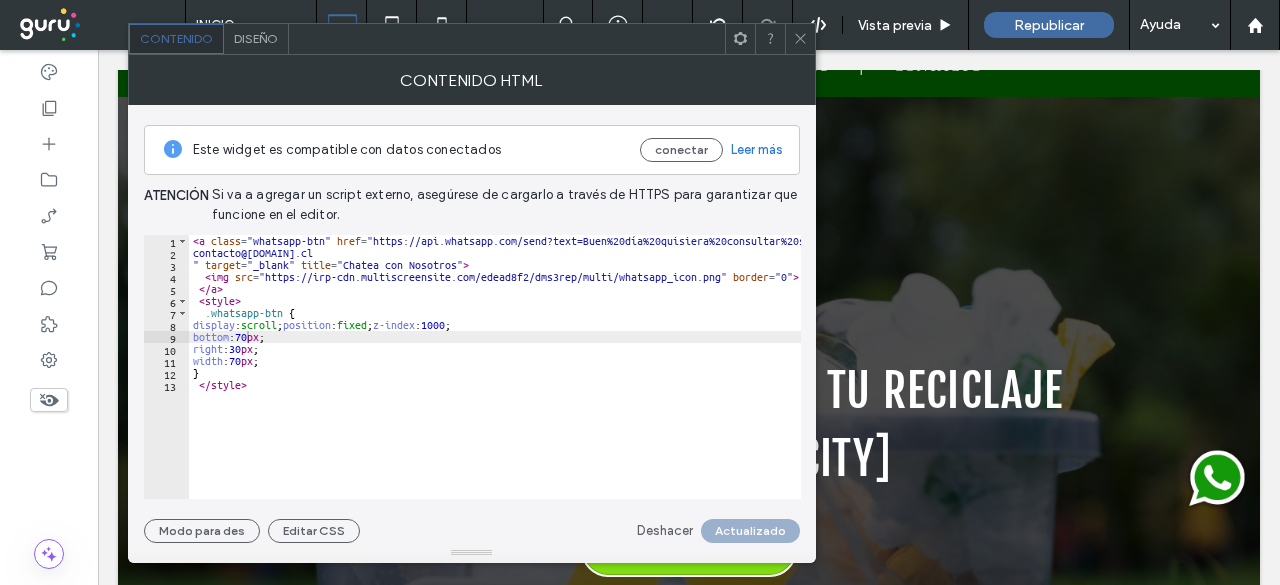 click 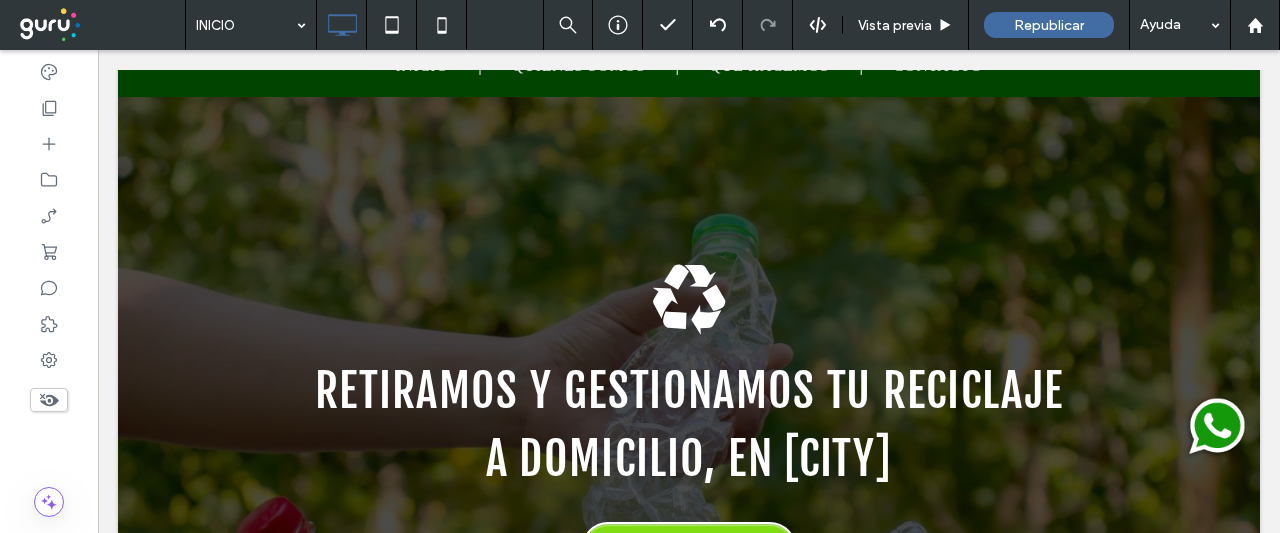 click at bounding box center [1215, 428] 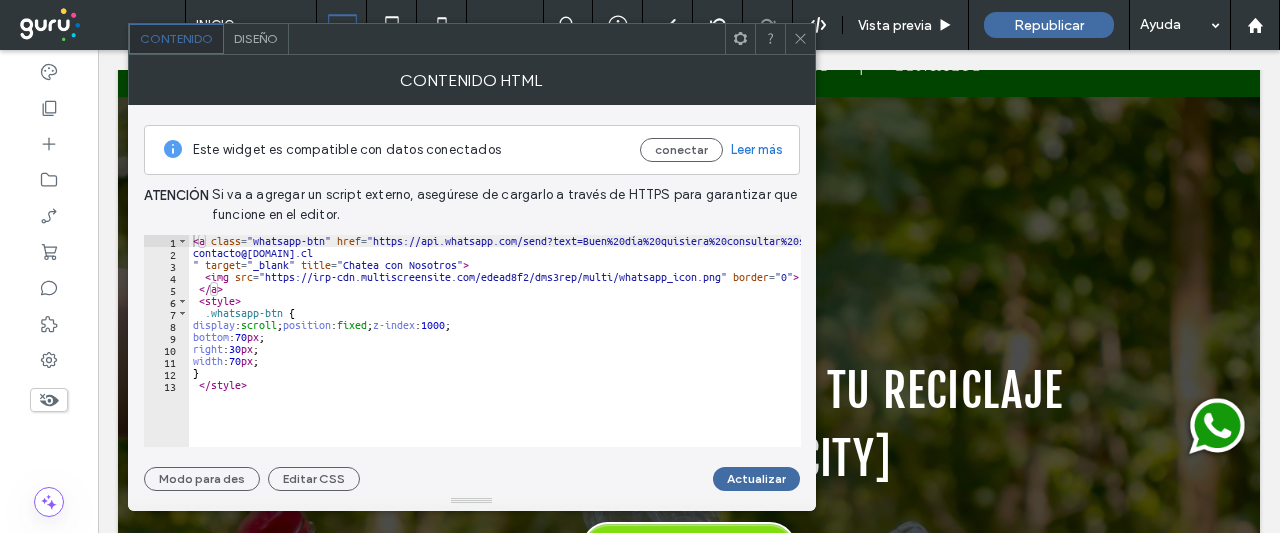 click on "Retiramos y gestionamos tu reciclaje a domicilio, en [CITY]" at bounding box center (535, 346) 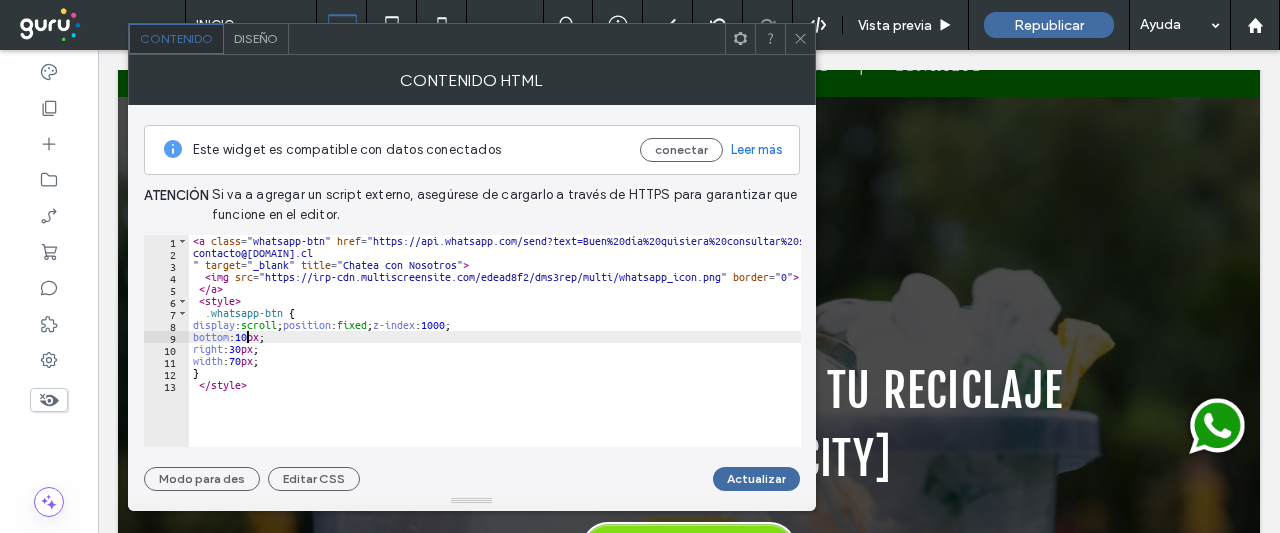scroll, scrollTop: 0, scrollLeft: 4, axis: horizontal 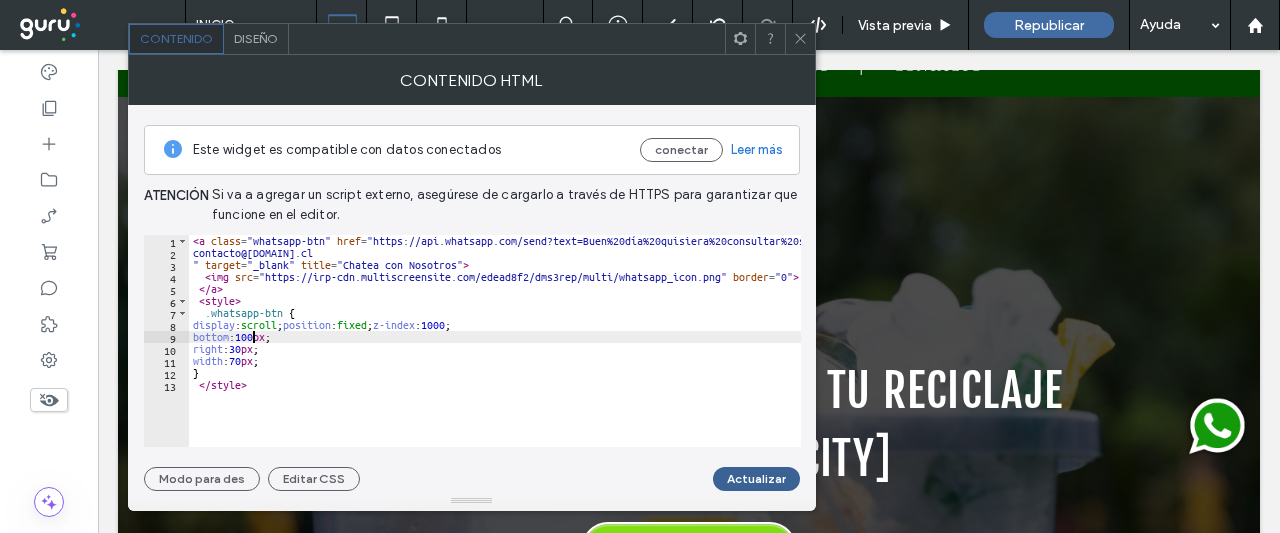click on "Actualizar" at bounding box center [756, 479] 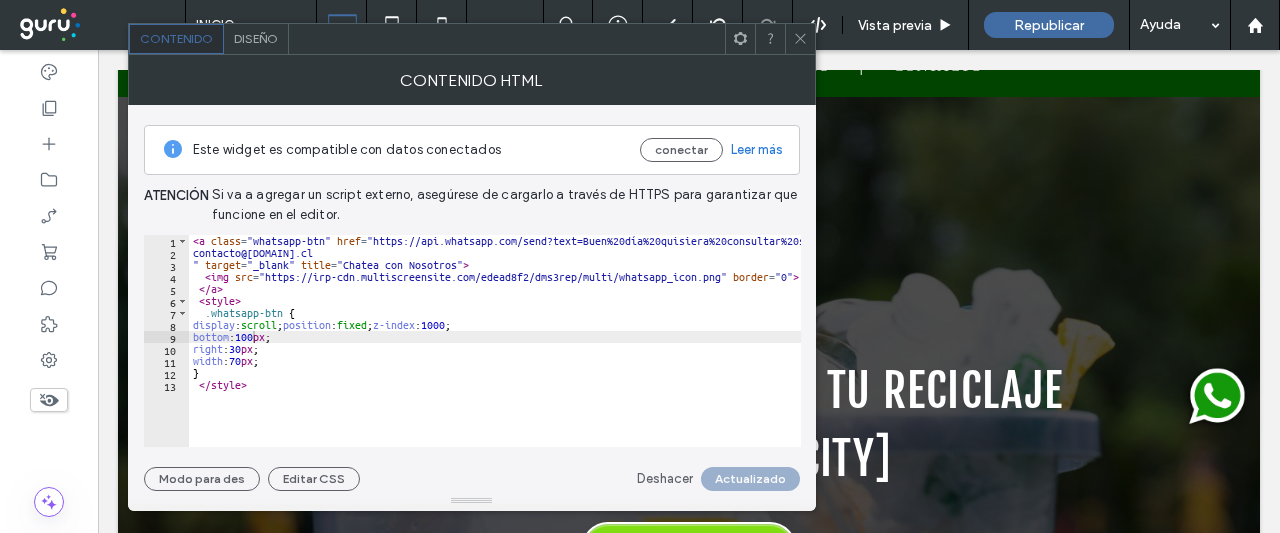 type on "**********" 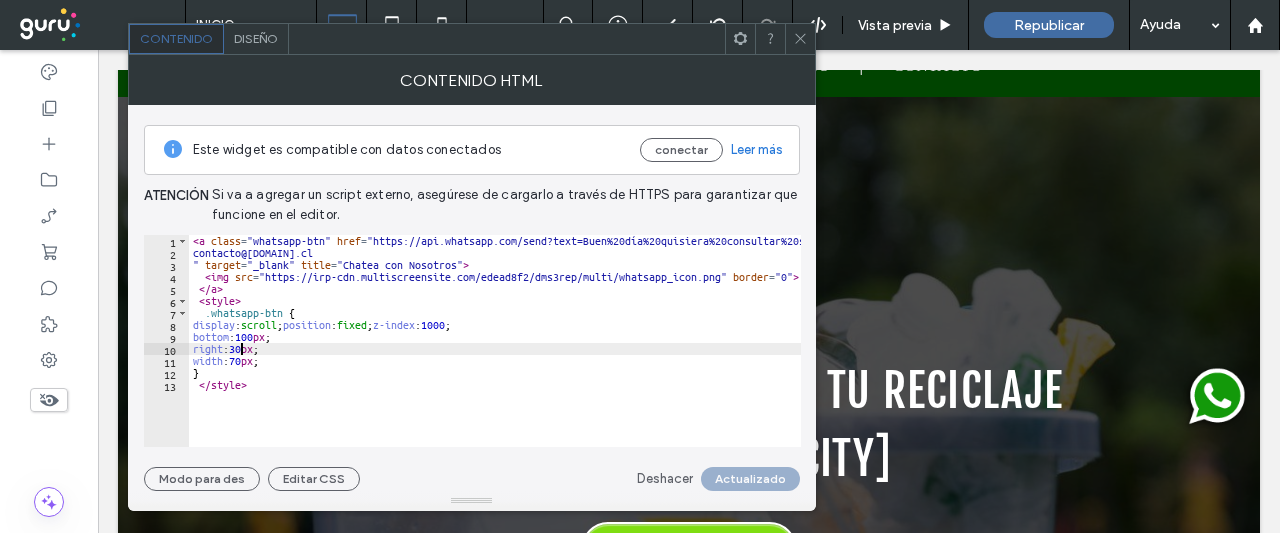 click on "< a   class = "whatsapp-btn"   href = "https://api.whatsapp.com/send?text=Buen%20día%20quisiera%20consultar%20sobre%20 &amp; phone=56930979091 "   target = "_blank"   title = "Chatea con Nosotros" >    < img   src = "https://irp-cdn.multiscreensite.com/edead8f2/dms3rep/multi/whatsapp_icon.png"   border = "0" >   </ a >   < style >    .whatsapp-btn   { display : scroll ;  position : fixed ;  z-index : 1000 ; bottom : 100 px ; right : 30 px ;  width : 70 px ; }   </ style >" at bounding box center [535, 346] 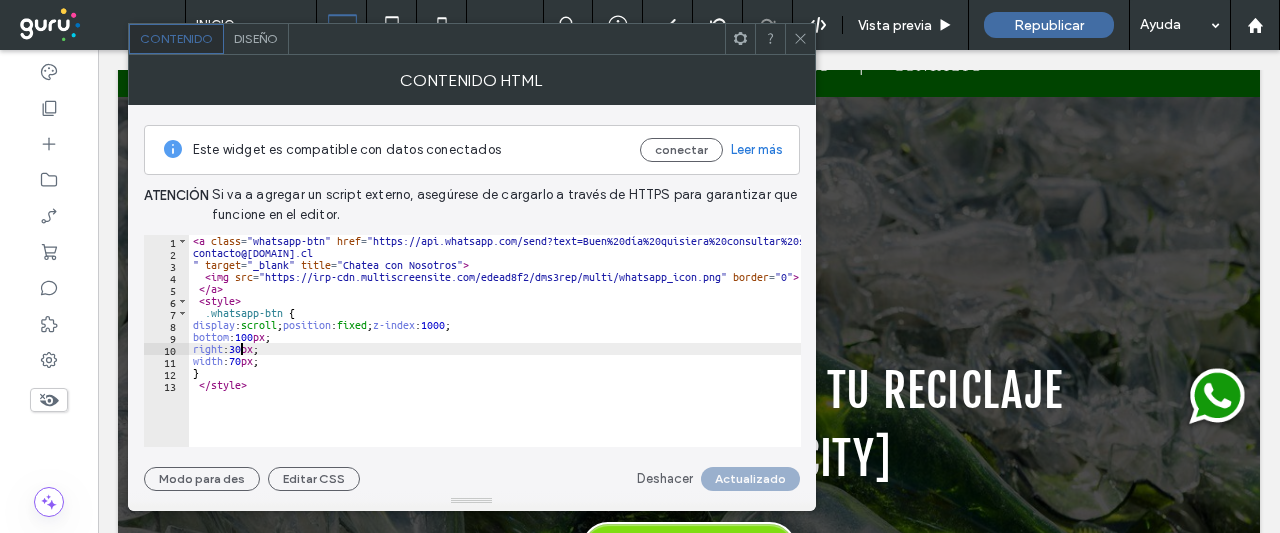 click 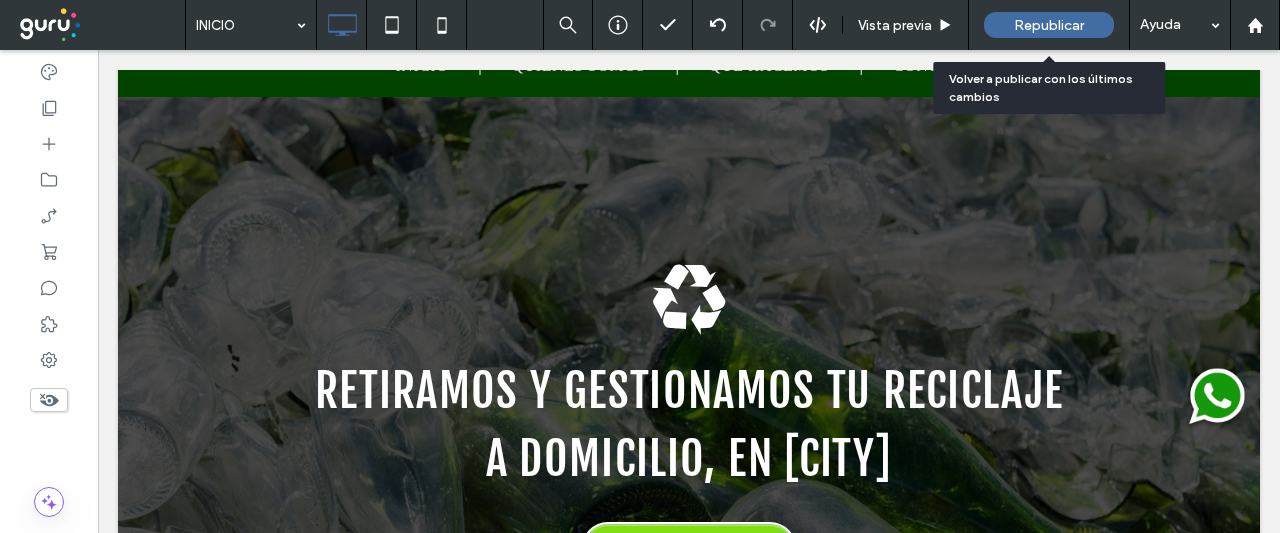 click on "Republicar" at bounding box center (1049, 25) 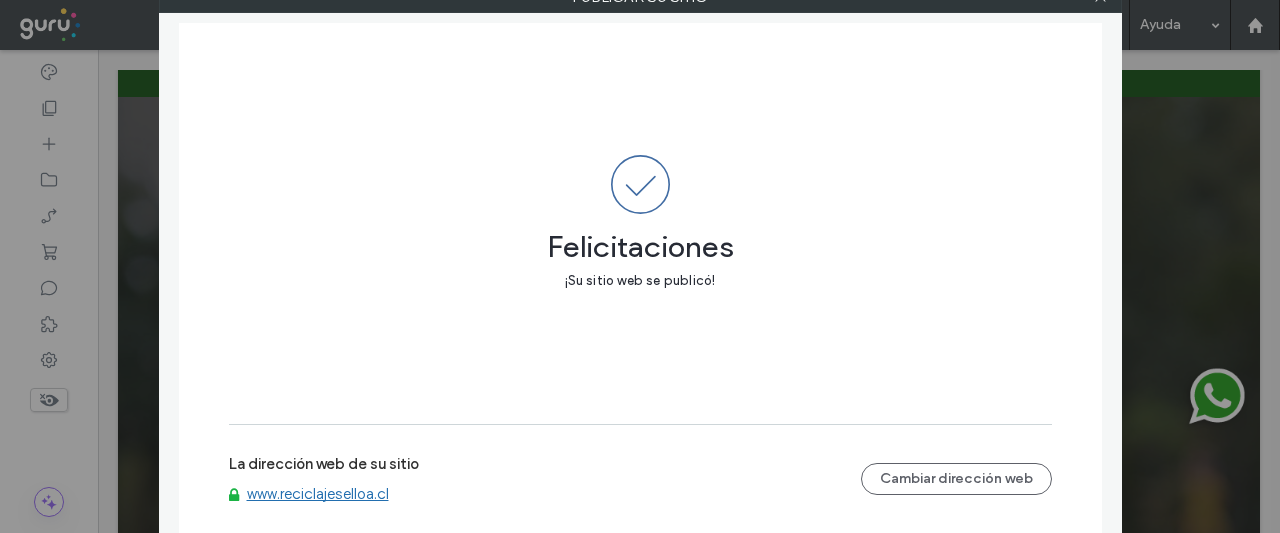 click on "www.reciclajeselloa.cl" at bounding box center [318, 494] 